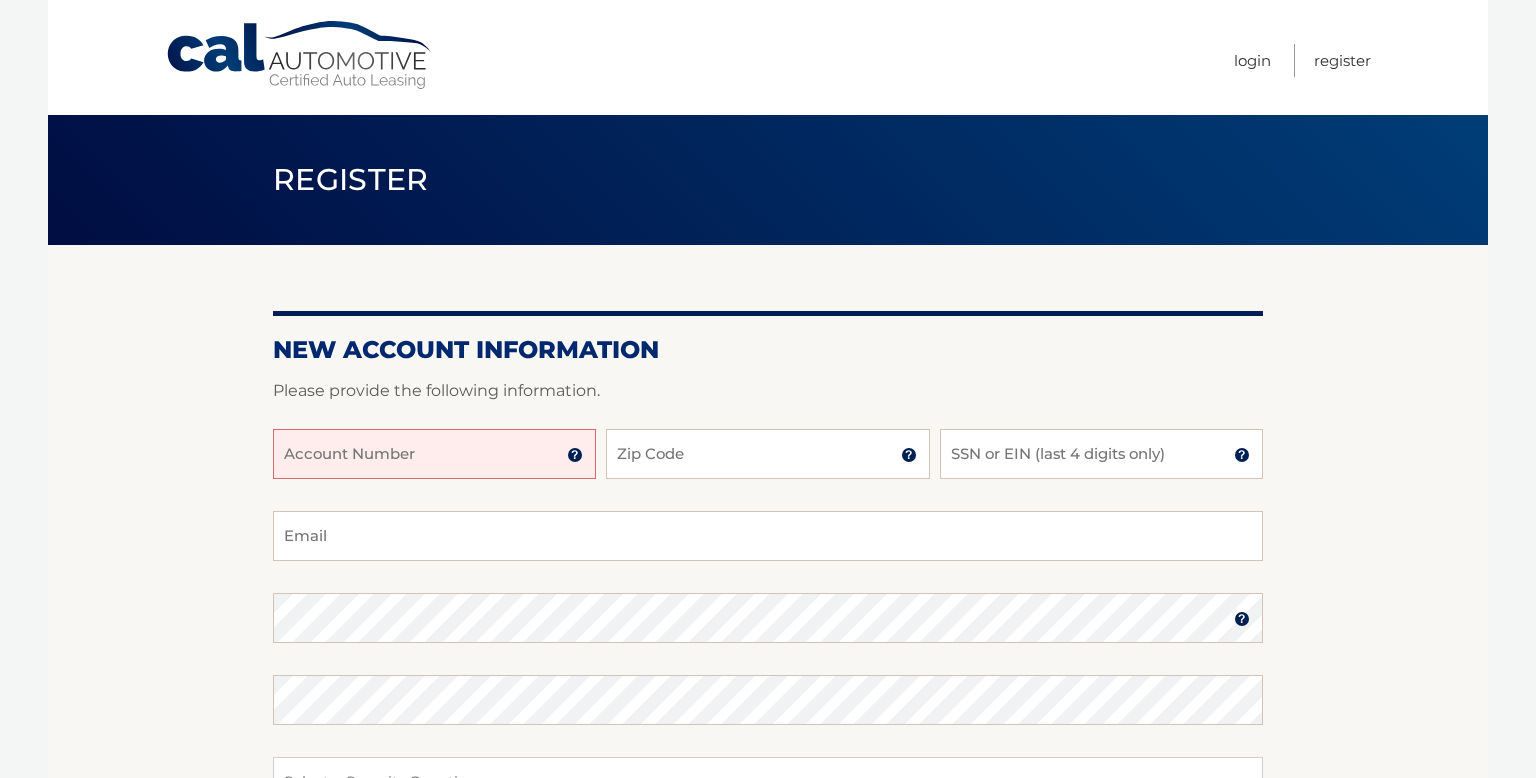 scroll, scrollTop: 0, scrollLeft: 0, axis: both 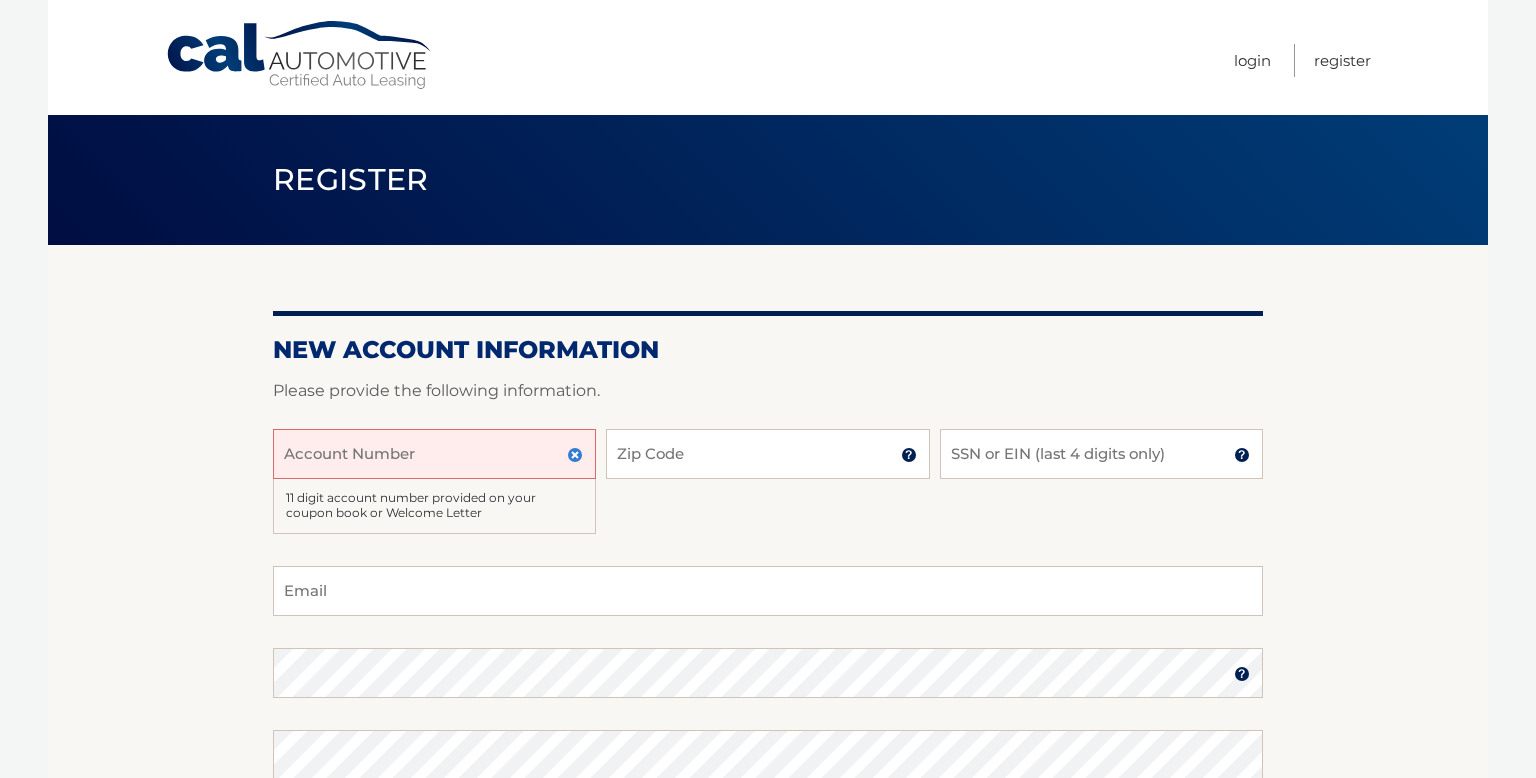 click on "Account Number" at bounding box center (434, 454) 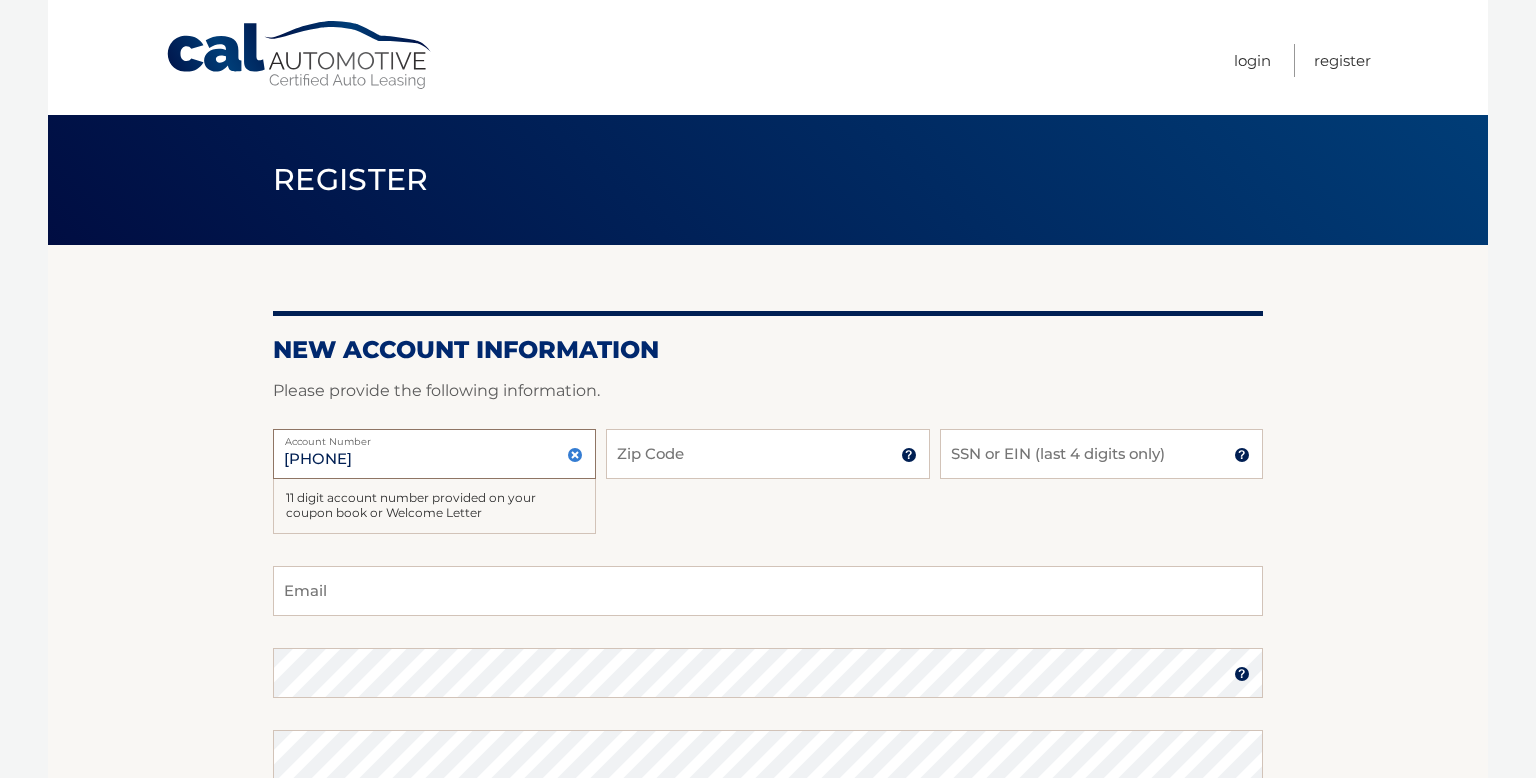 type on "44455973549" 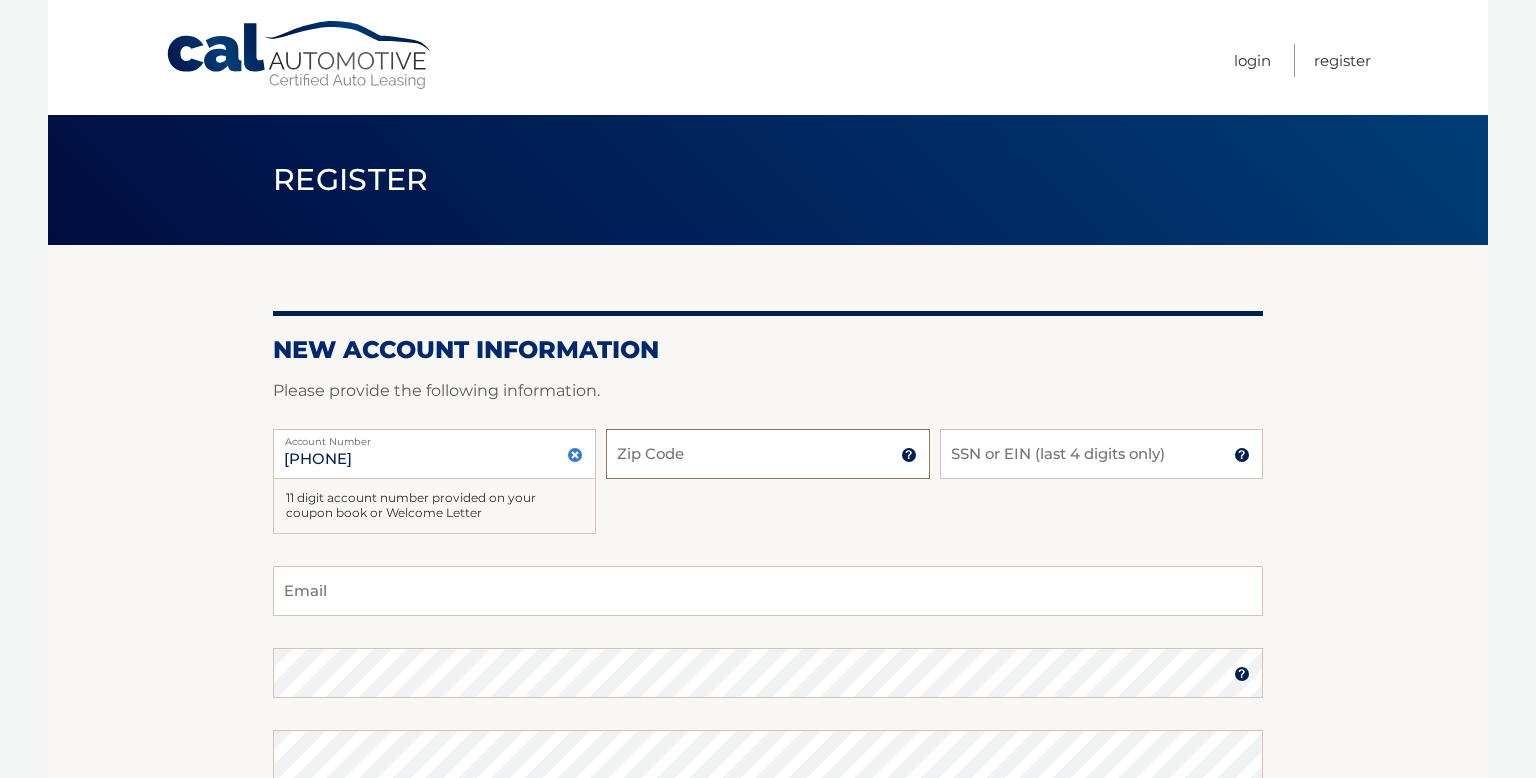 click on "Zip Code" at bounding box center [767, 454] 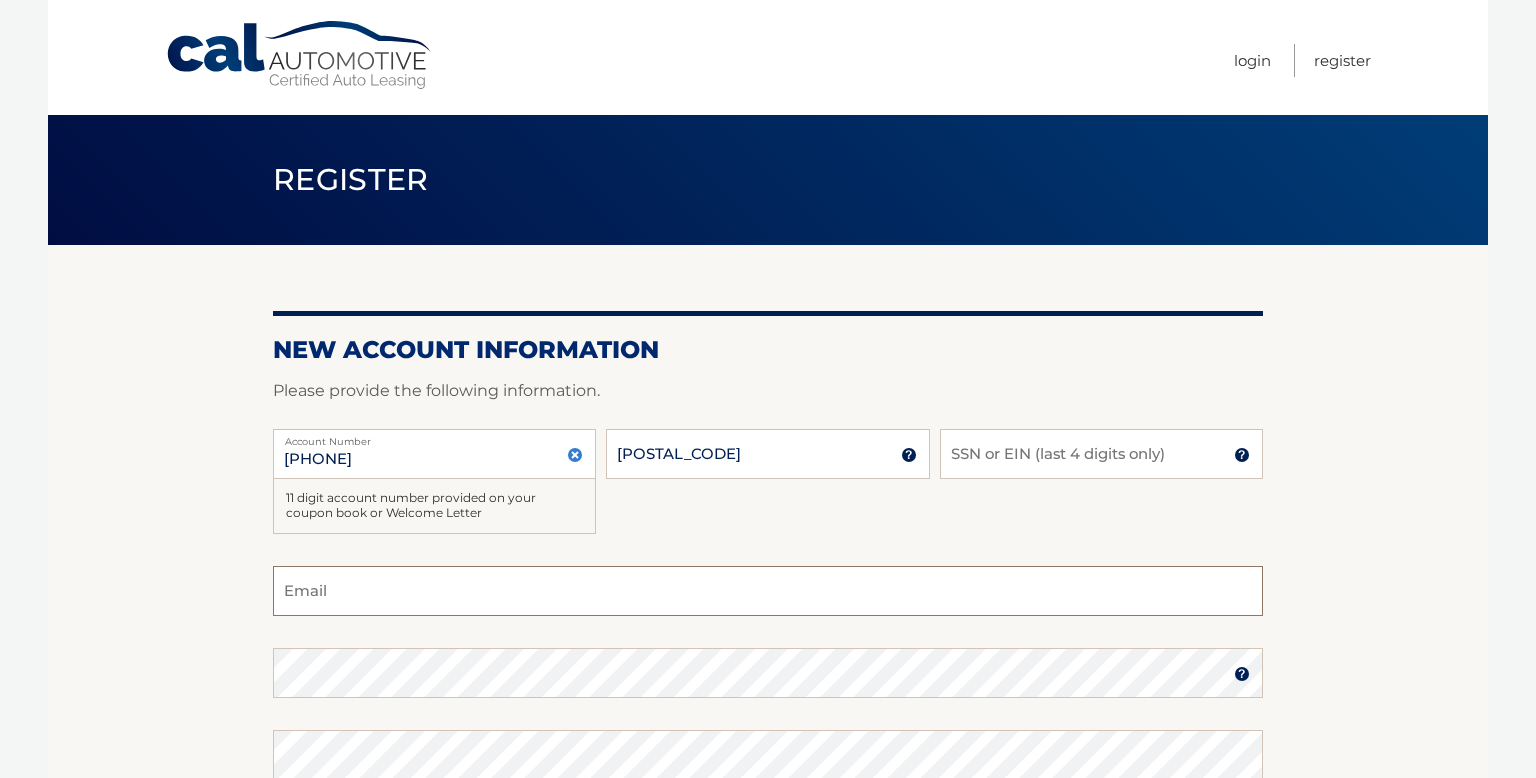 type on "Ljemison@gmail.com" 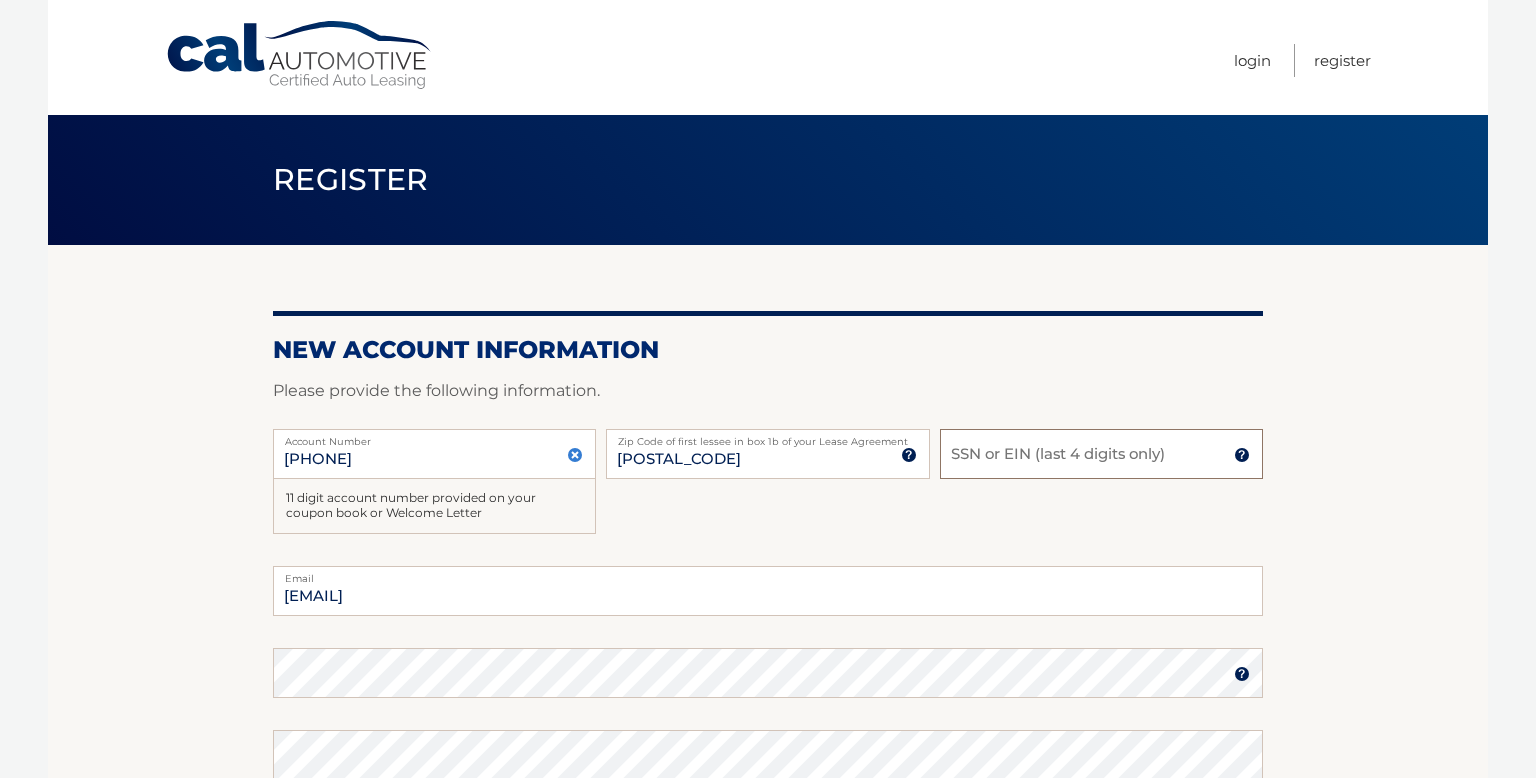 click on "SSN or EIN (last 4 digits only)" at bounding box center [1101, 454] 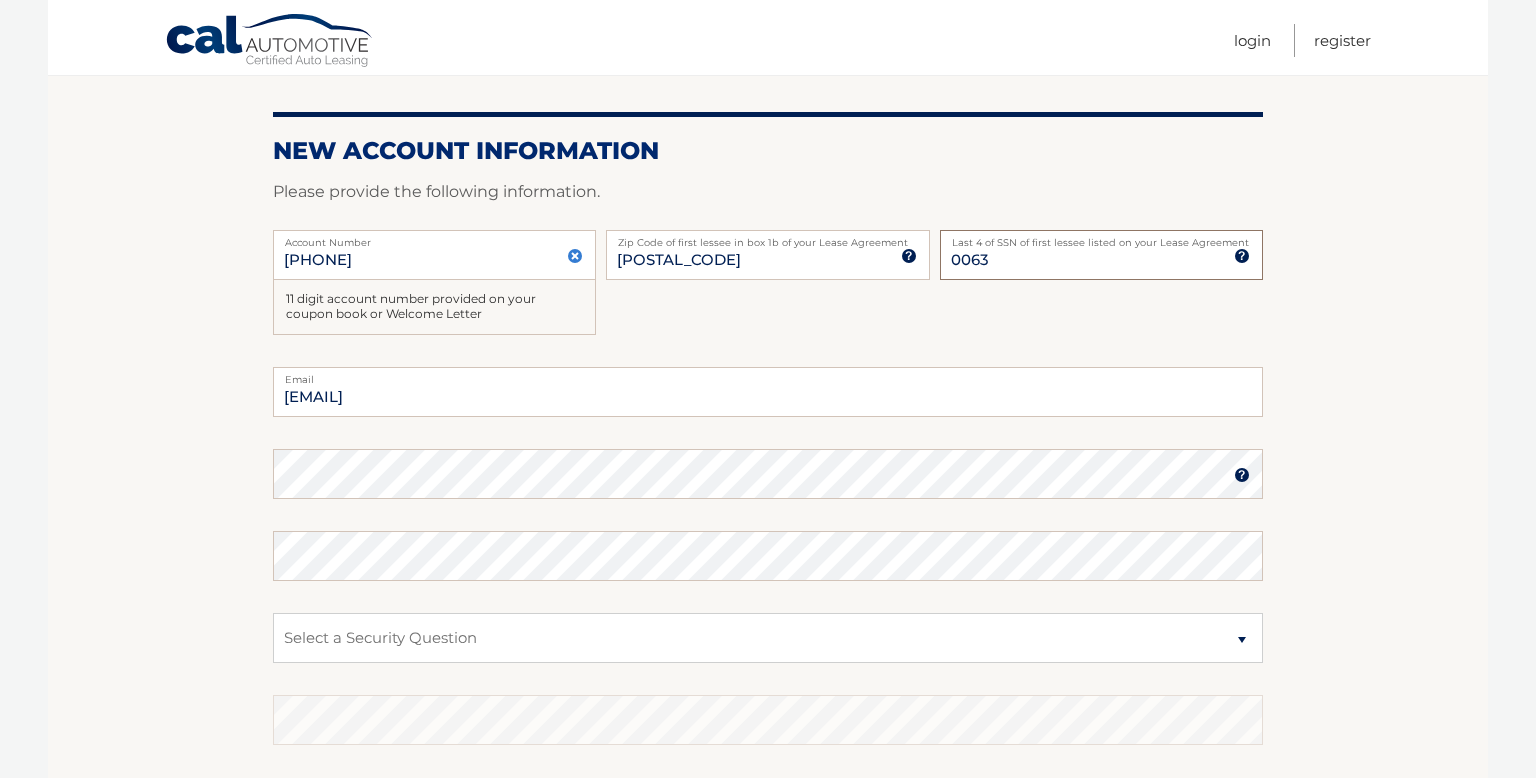 scroll, scrollTop: 200, scrollLeft: 0, axis: vertical 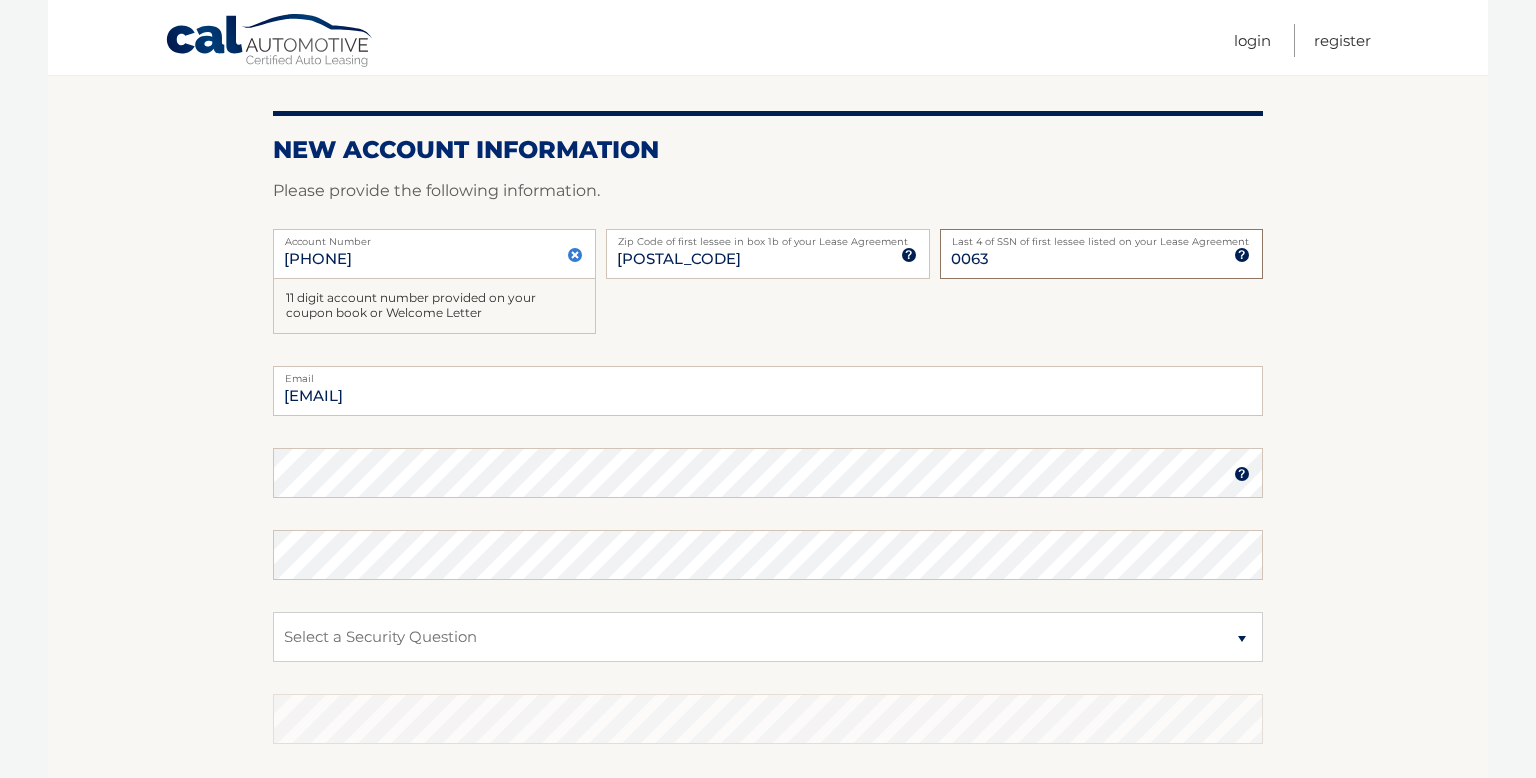 type on "0063" 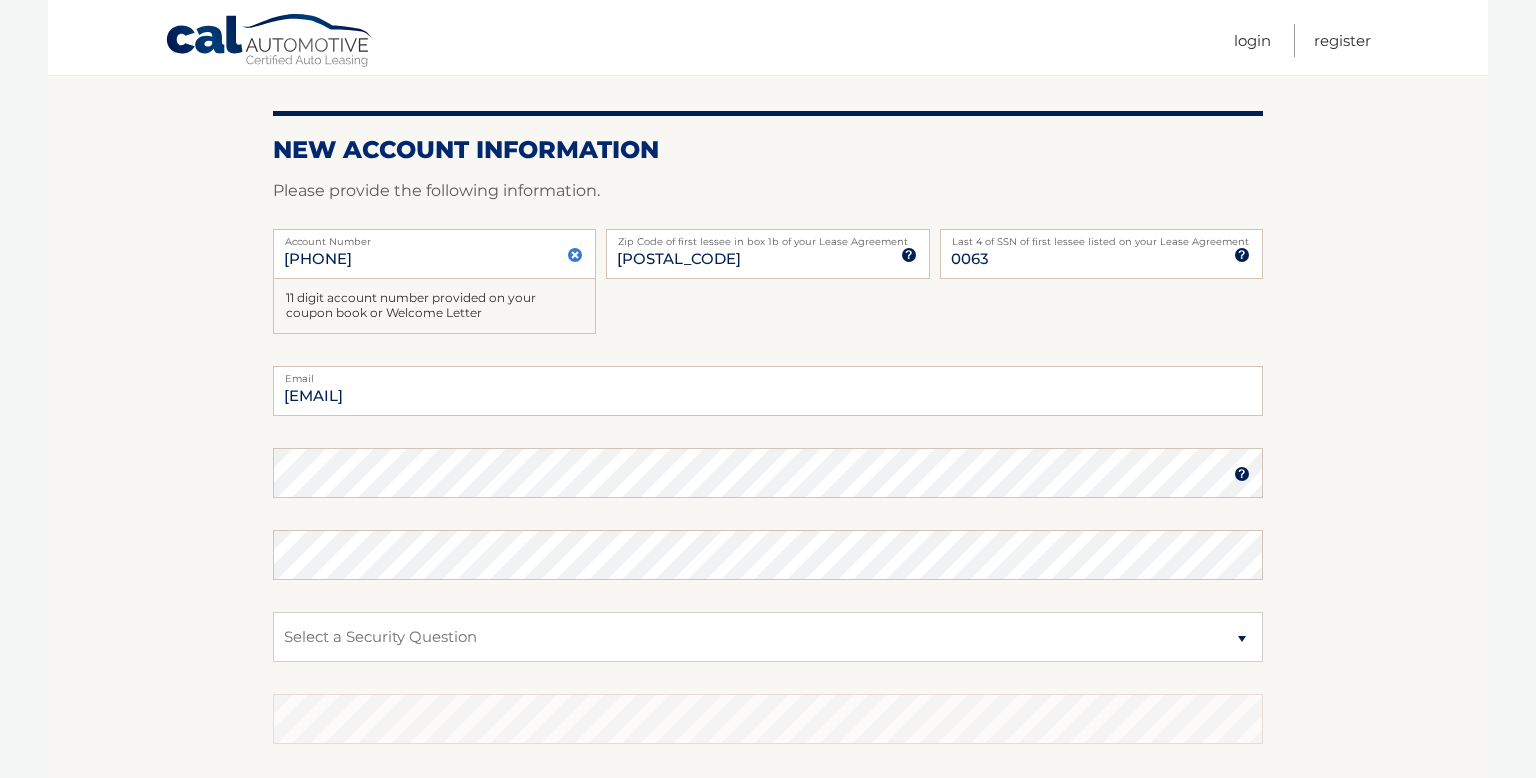 click at bounding box center [1242, 474] 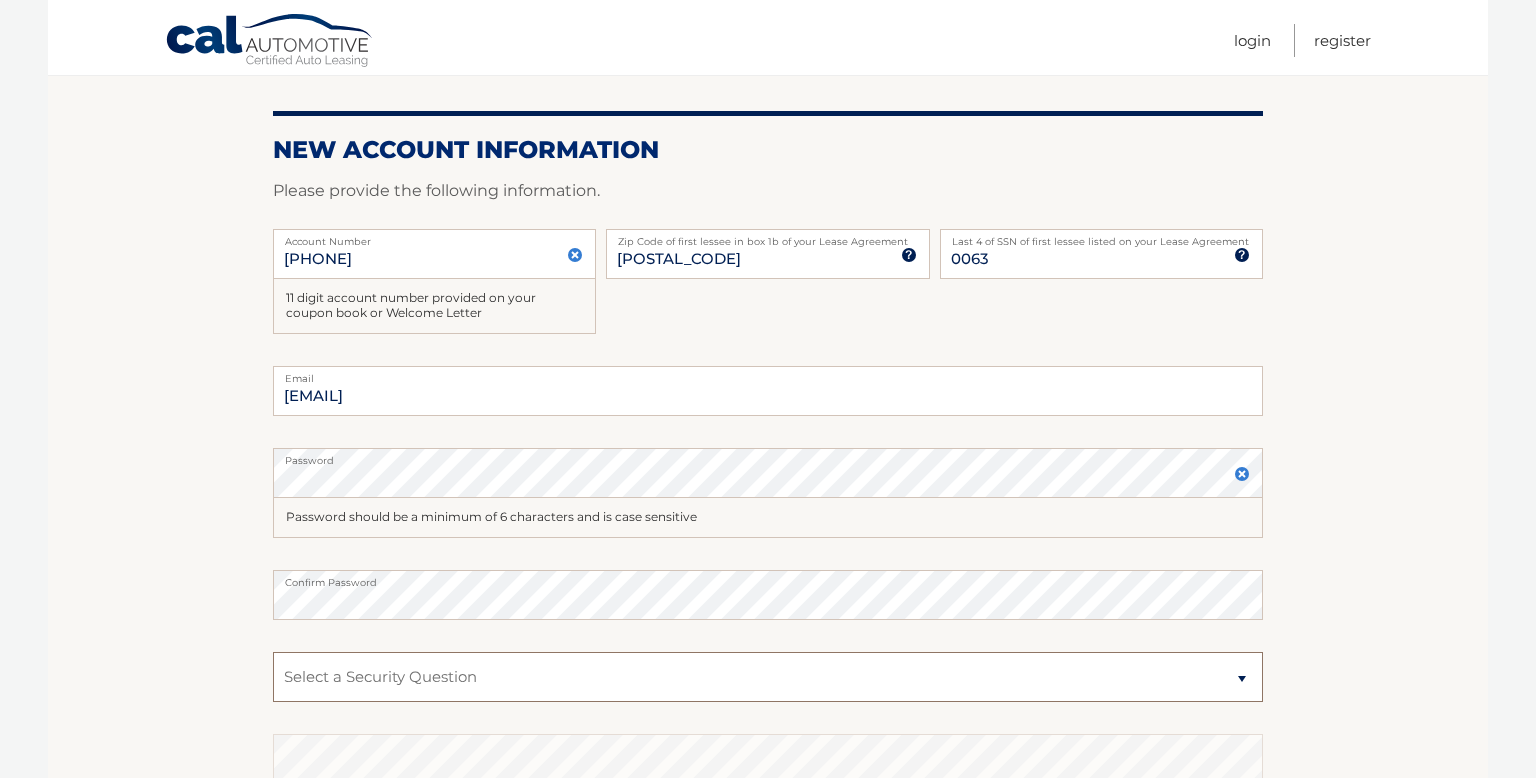 click on "Select a Security Question
What was the name of your elementary school?
What is your mother’s maiden name?
What street did you live on in the third grade?
In what city or town was your first job?
What was your childhood phone number including area code? (e.g., 000-000-0000)" at bounding box center [768, 677] 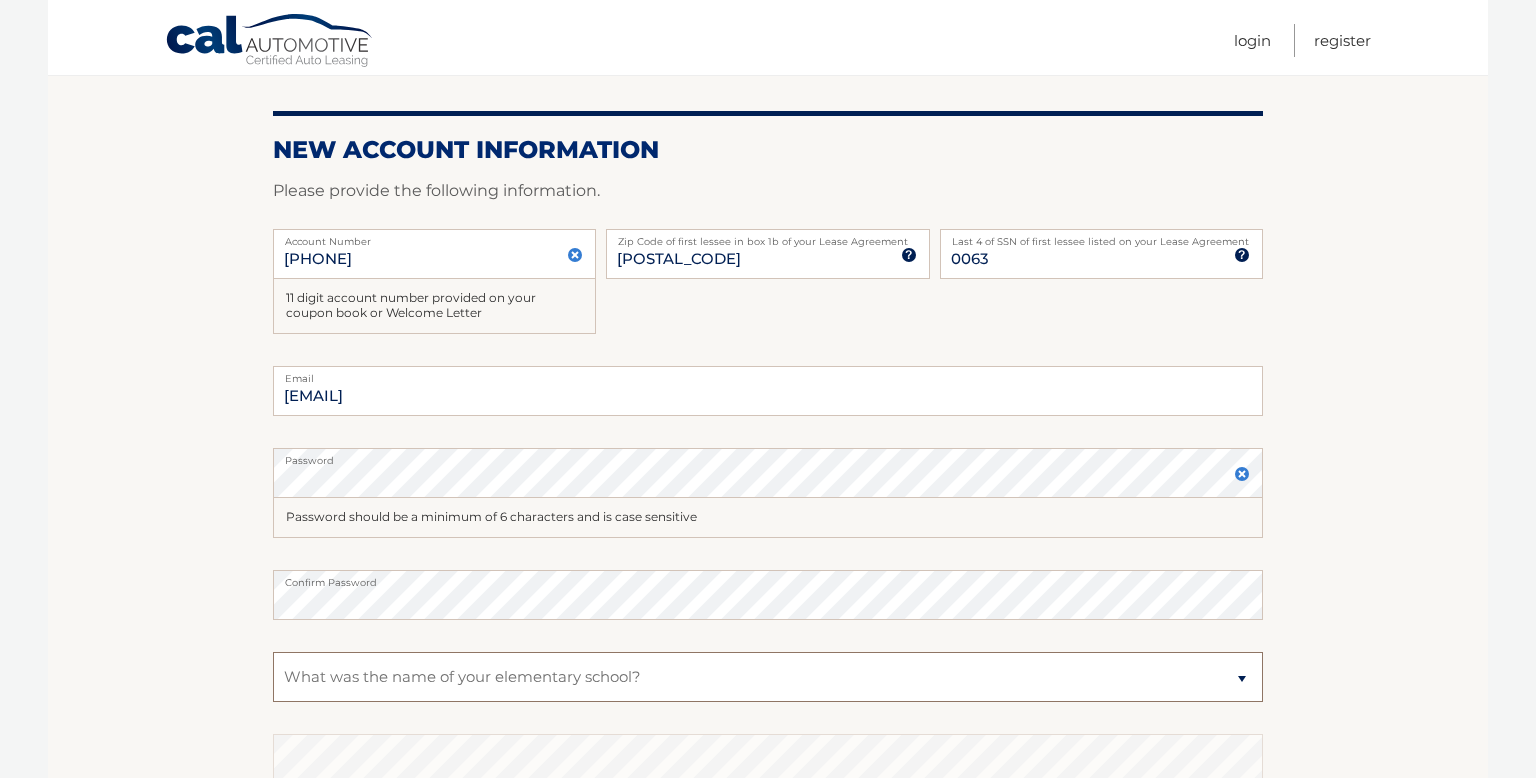 click on "Select a Security Question
What was the name of your elementary school?
What is your mother’s maiden name?
What street did you live on in the third grade?
In what city or town was your first job?
What was your childhood phone number including area code? (e.g., 000-000-0000)" at bounding box center [768, 677] 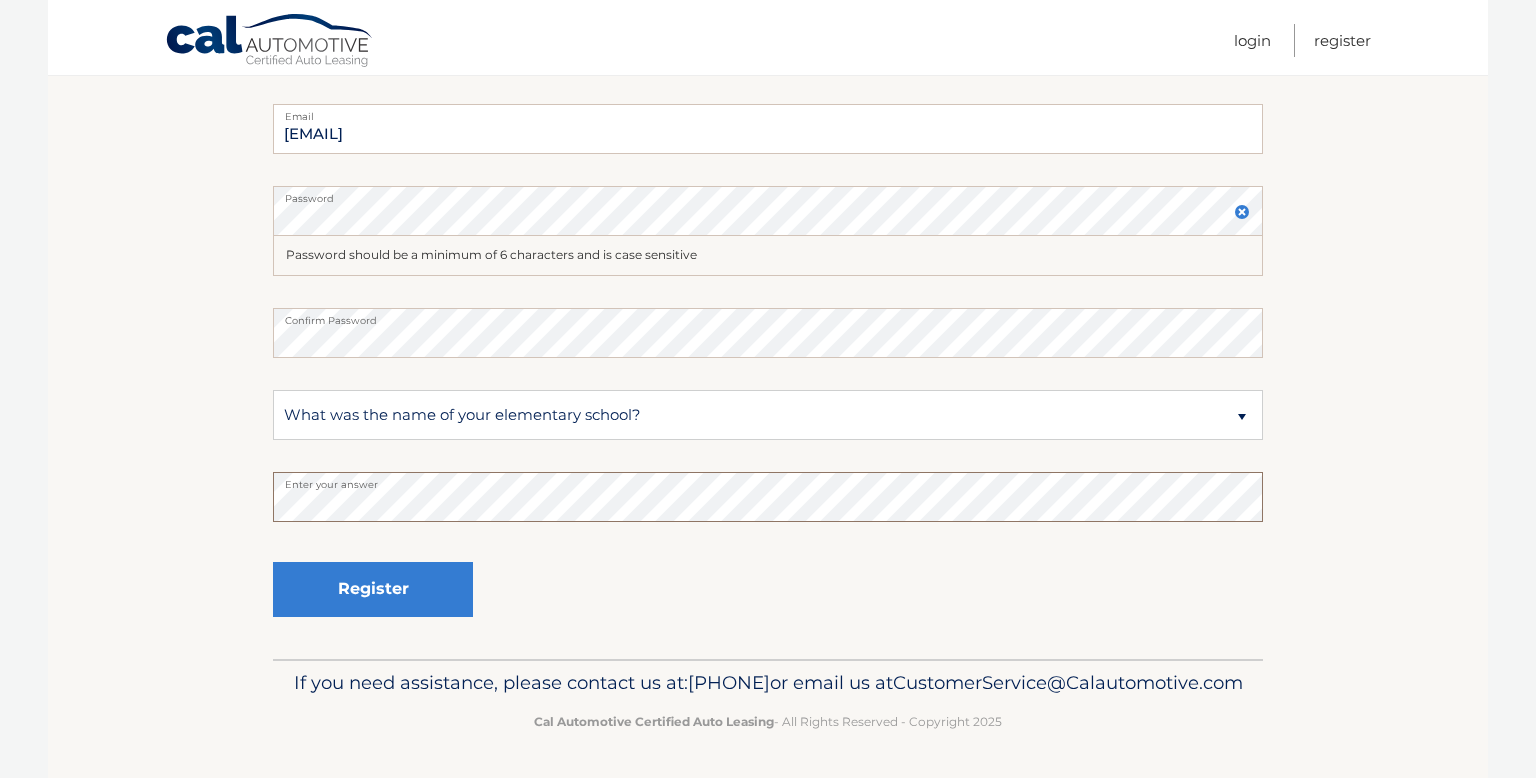 scroll, scrollTop: 493, scrollLeft: 0, axis: vertical 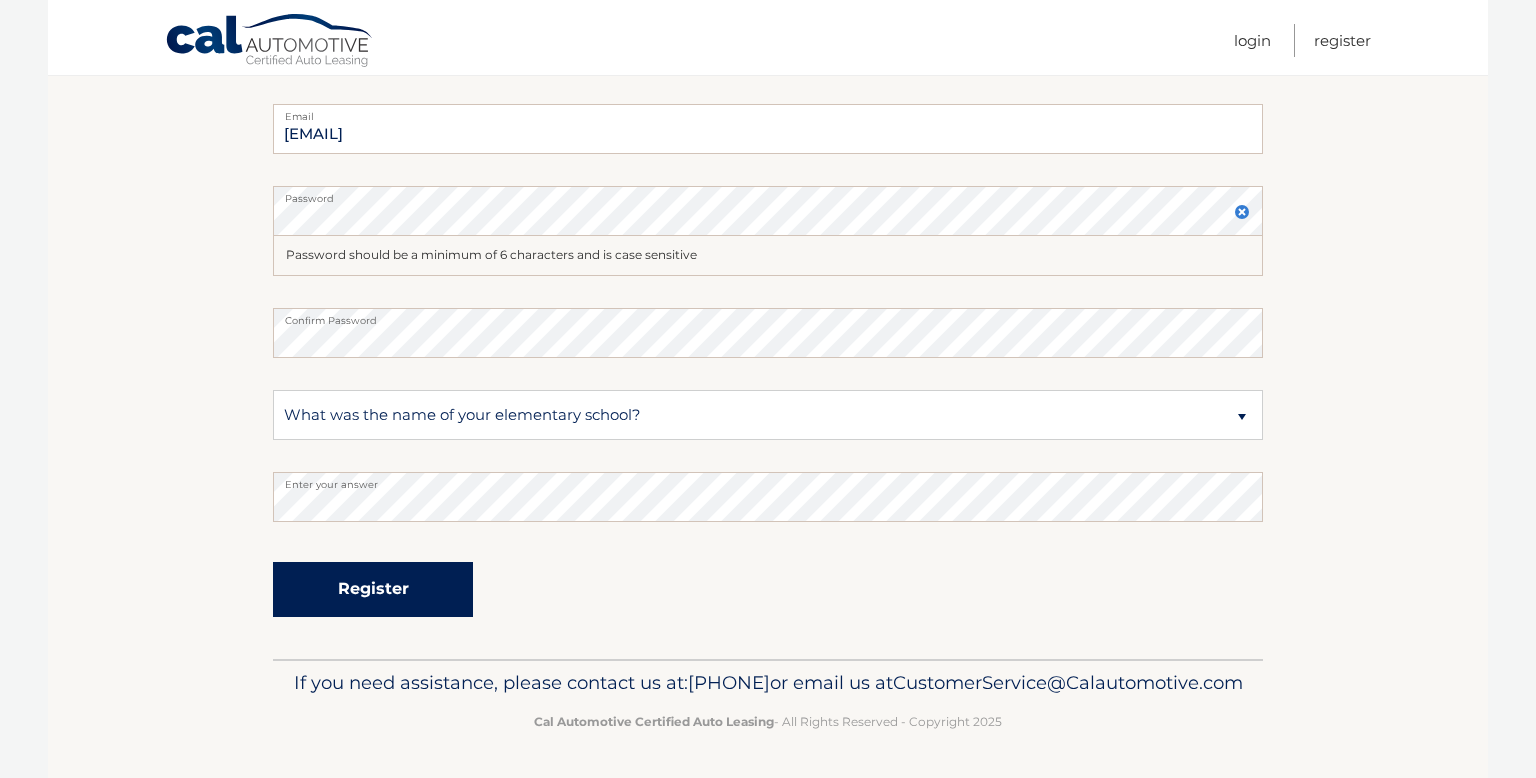 click on "Register" at bounding box center [373, 589] 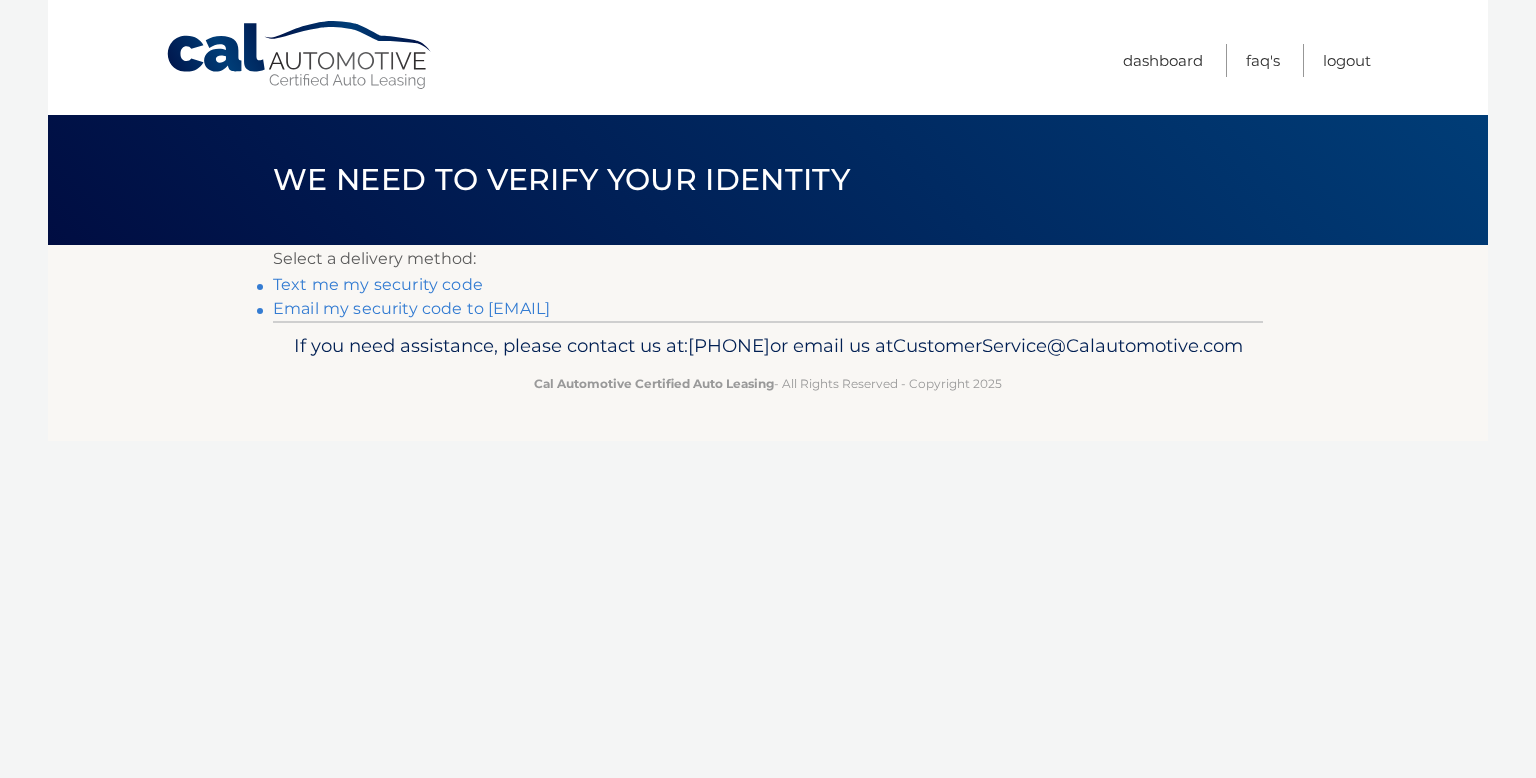 scroll, scrollTop: 0, scrollLeft: 0, axis: both 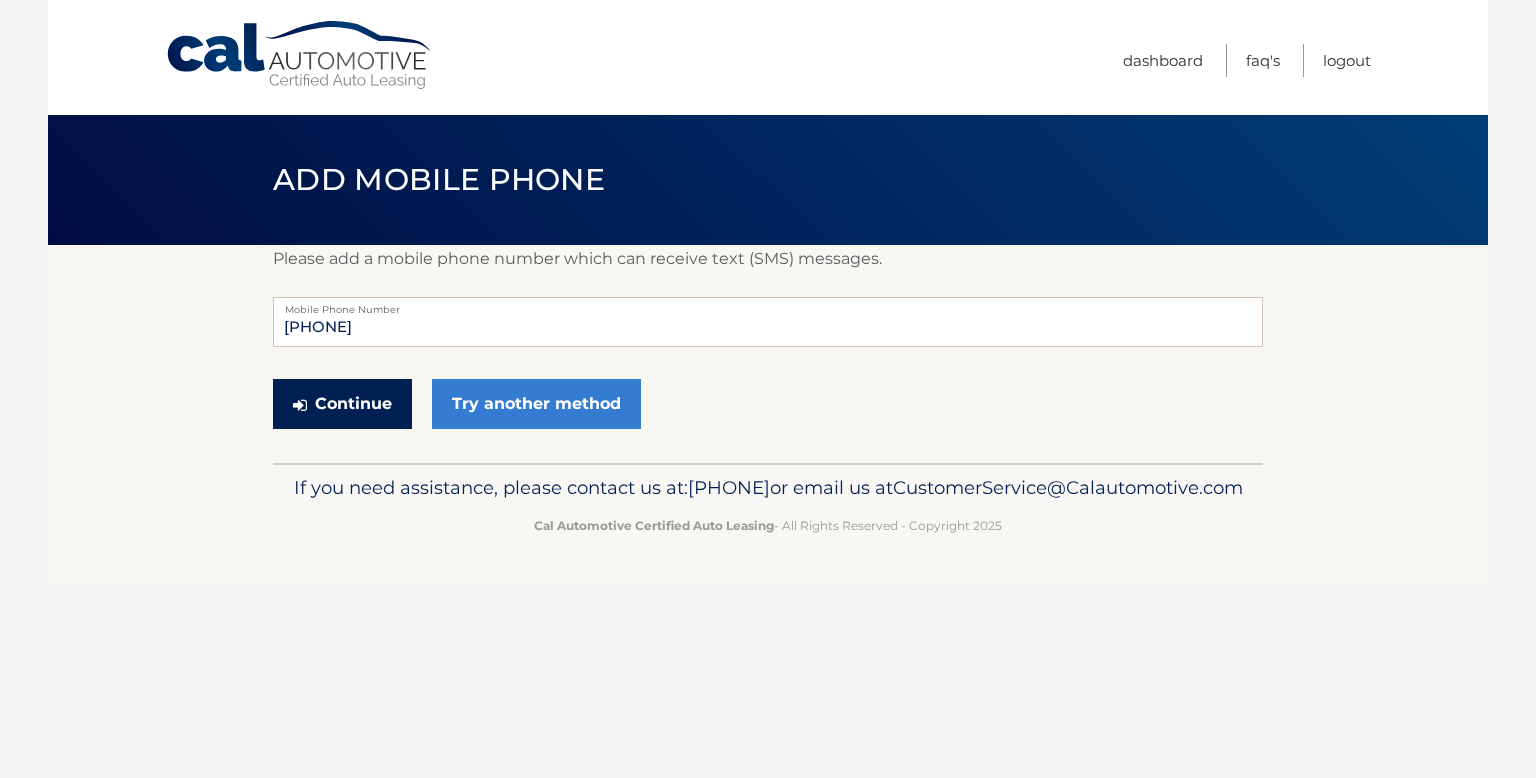 click on "Continue" at bounding box center (342, 404) 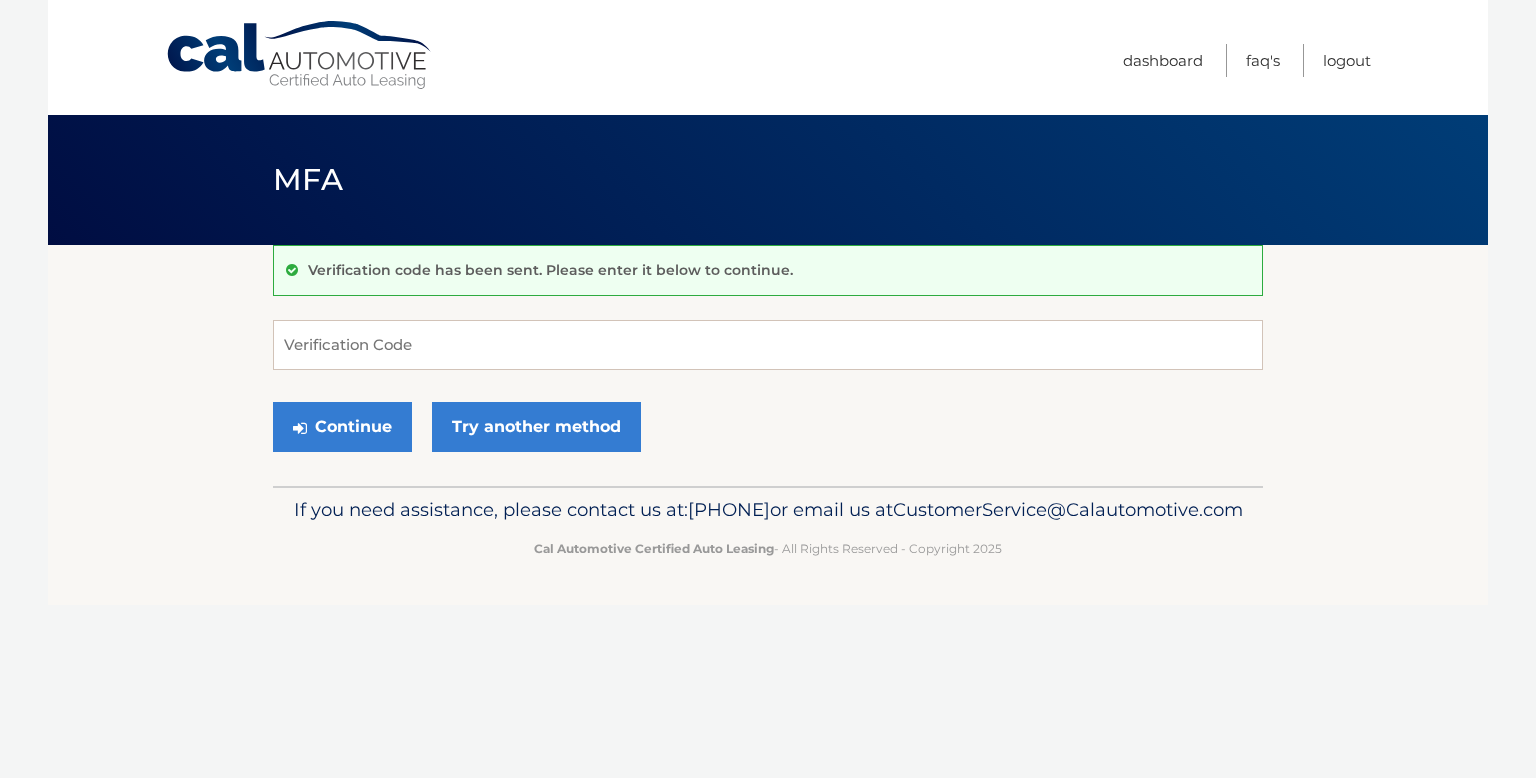 scroll, scrollTop: 0, scrollLeft: 0, axis: both 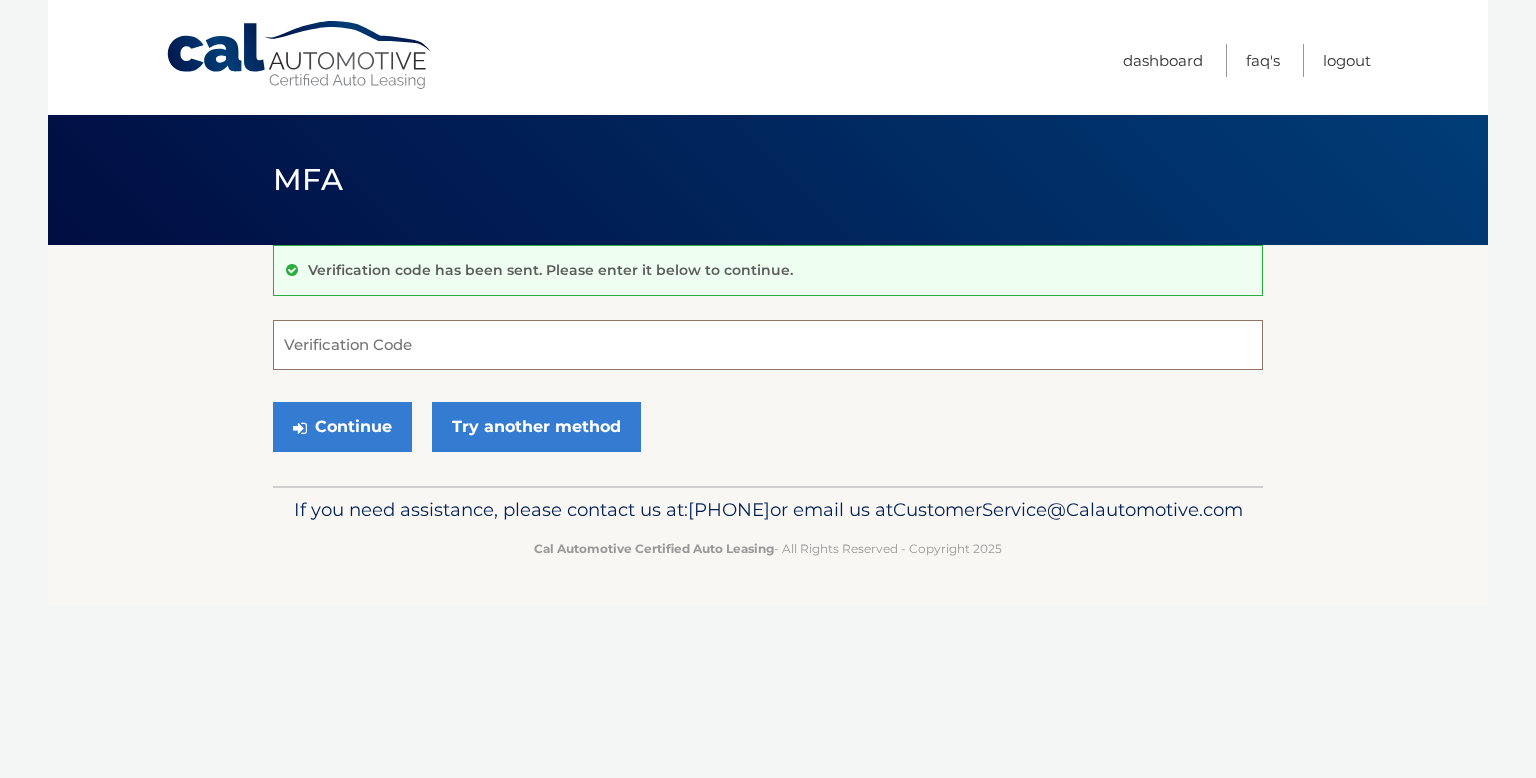 click on "Verification Code" at bounding box center (768, 345) 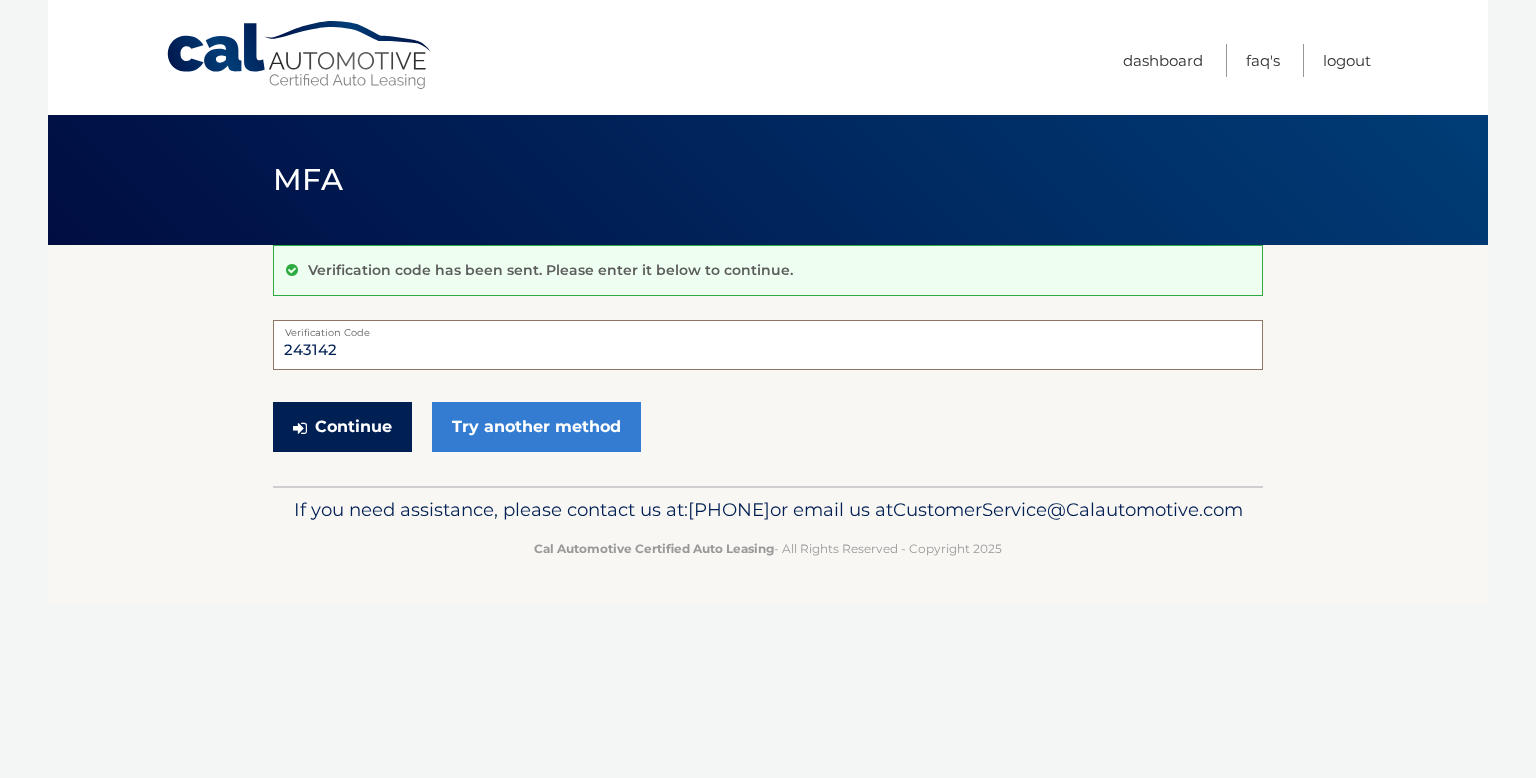 type on "243142" 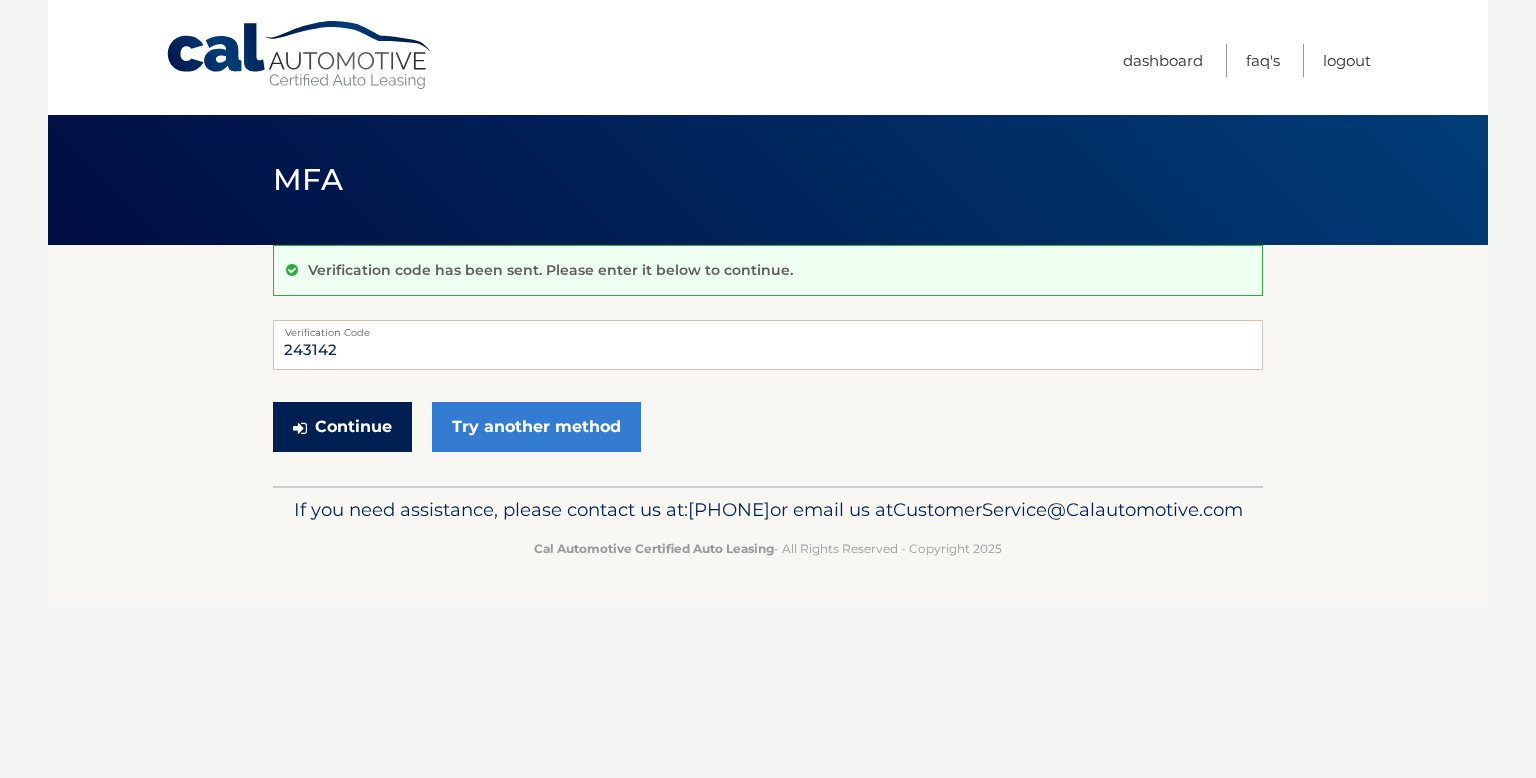 click on "Continue" at bounding box center (342, 427) 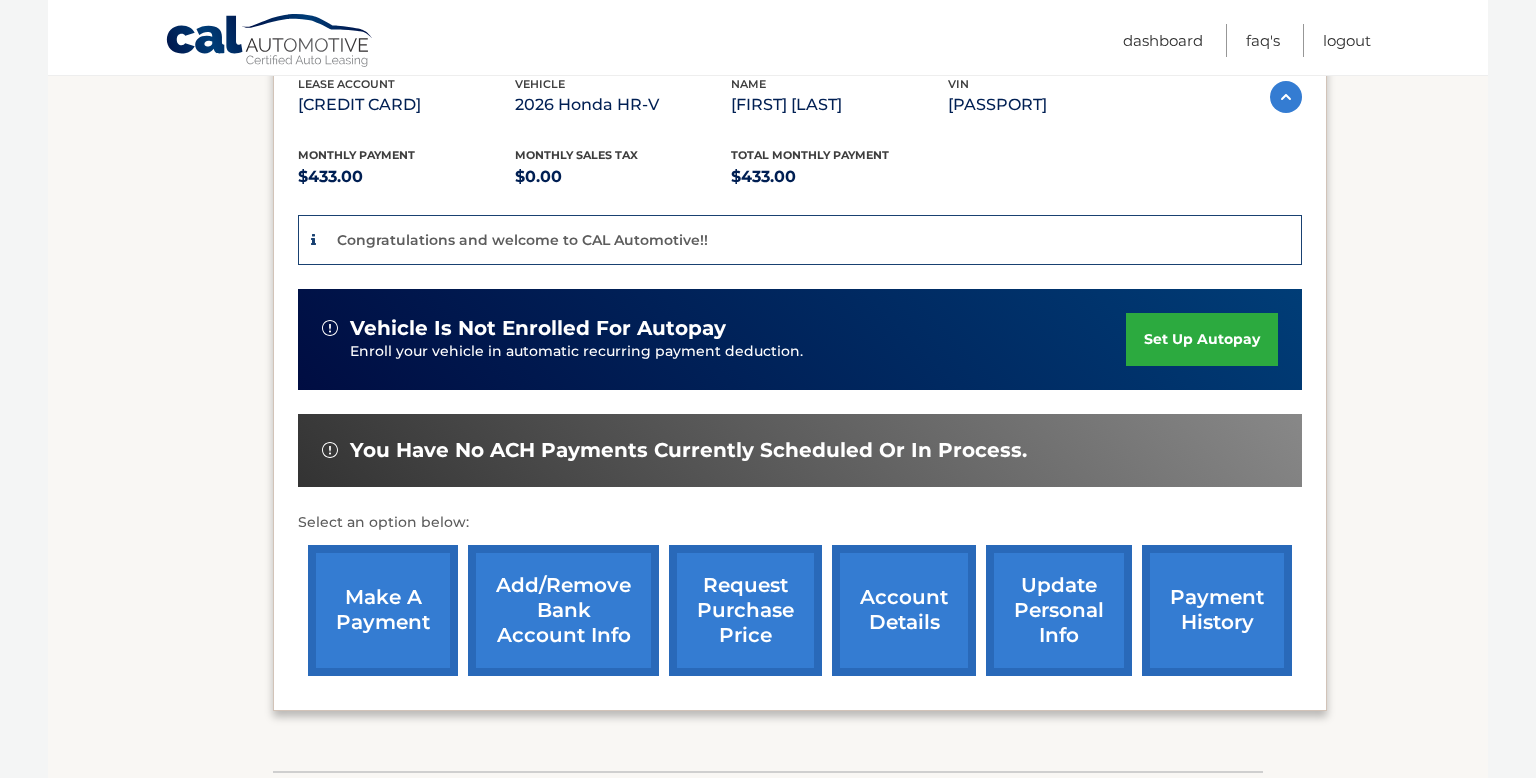 scroll, scrollTop: 363, scrollLeft: 0, axis: vertical 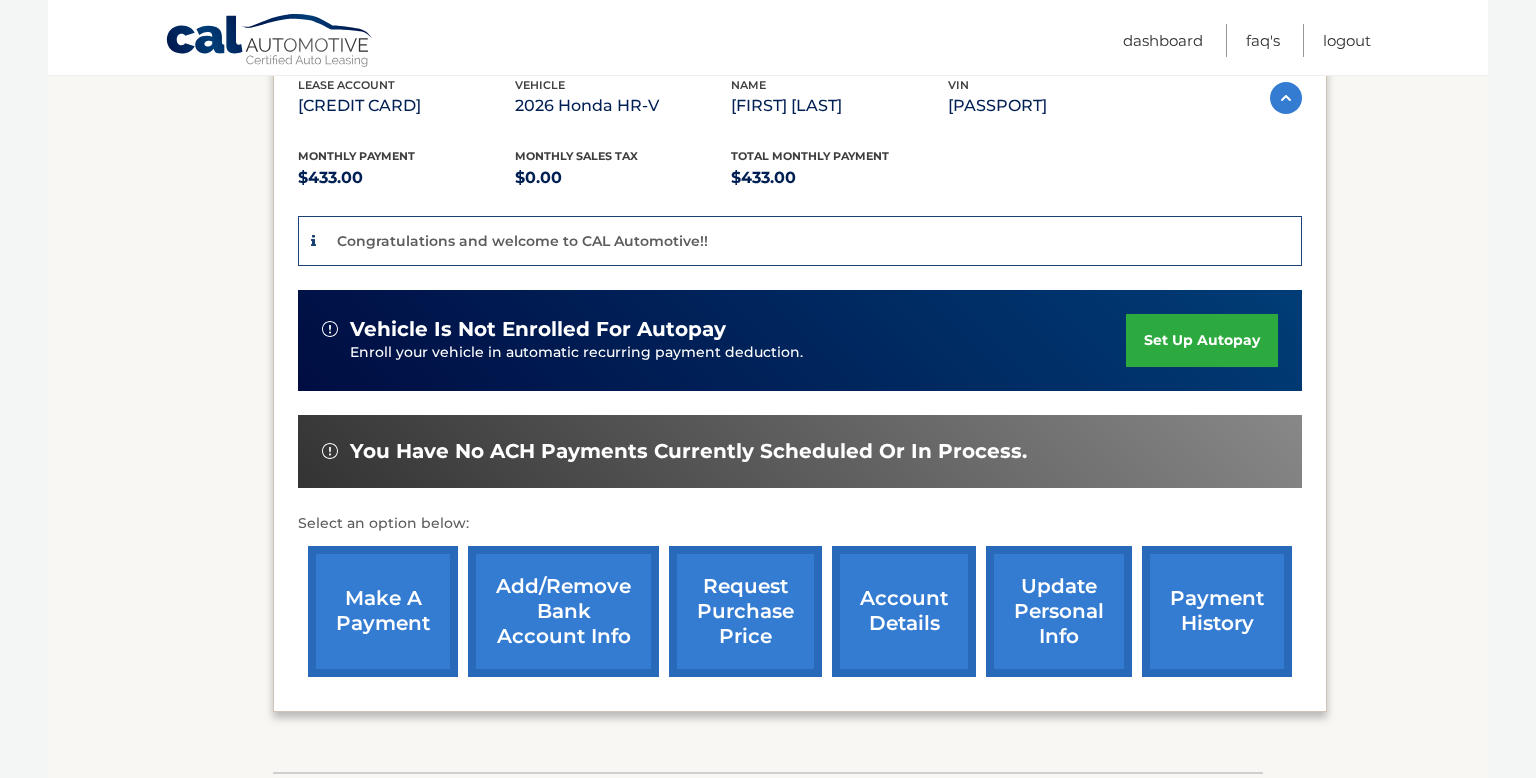 click on "set up autopay" at bounding box center (1202, 340) 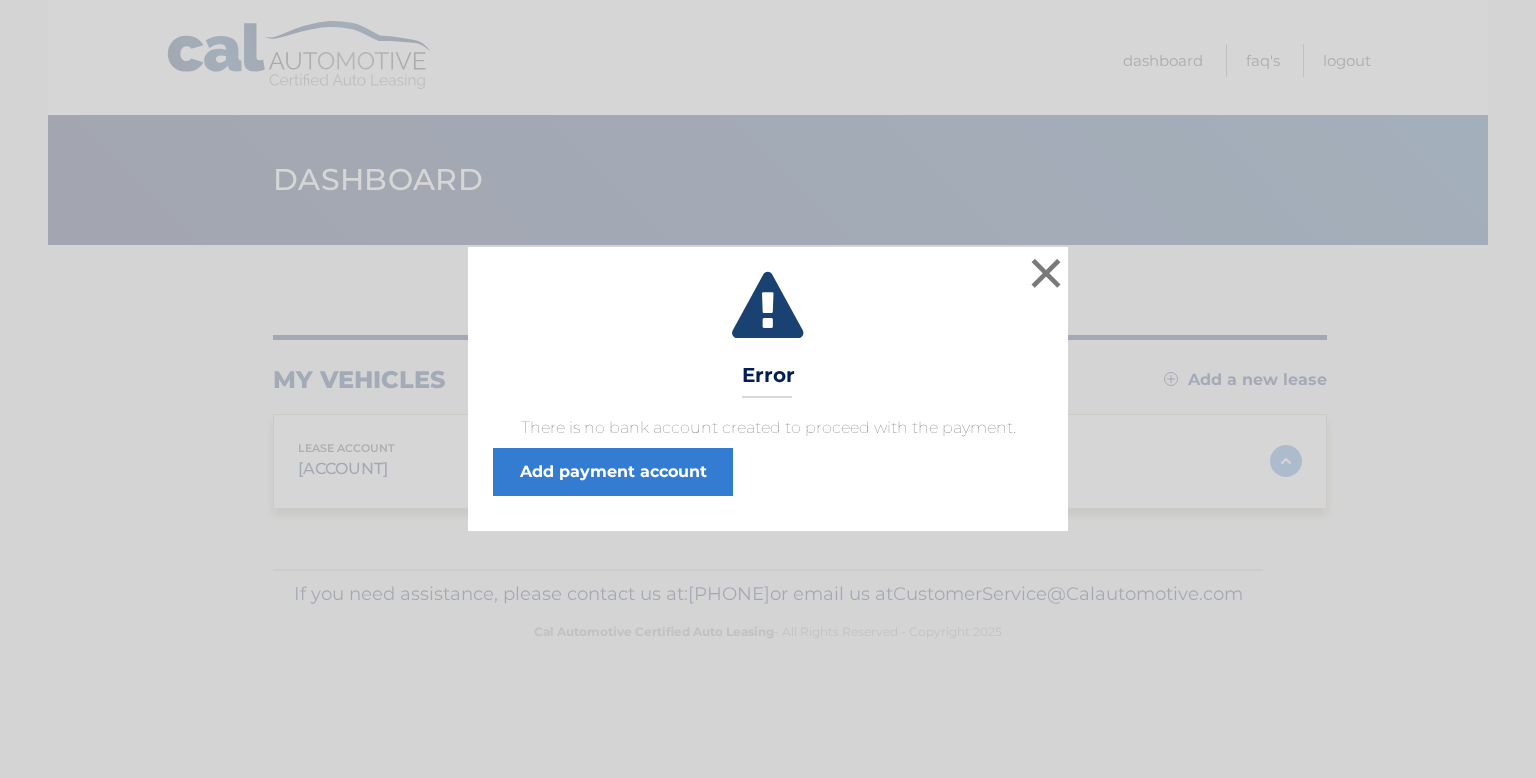 scroll, scrollTop: 0, scrollLeft: 0, axis: both 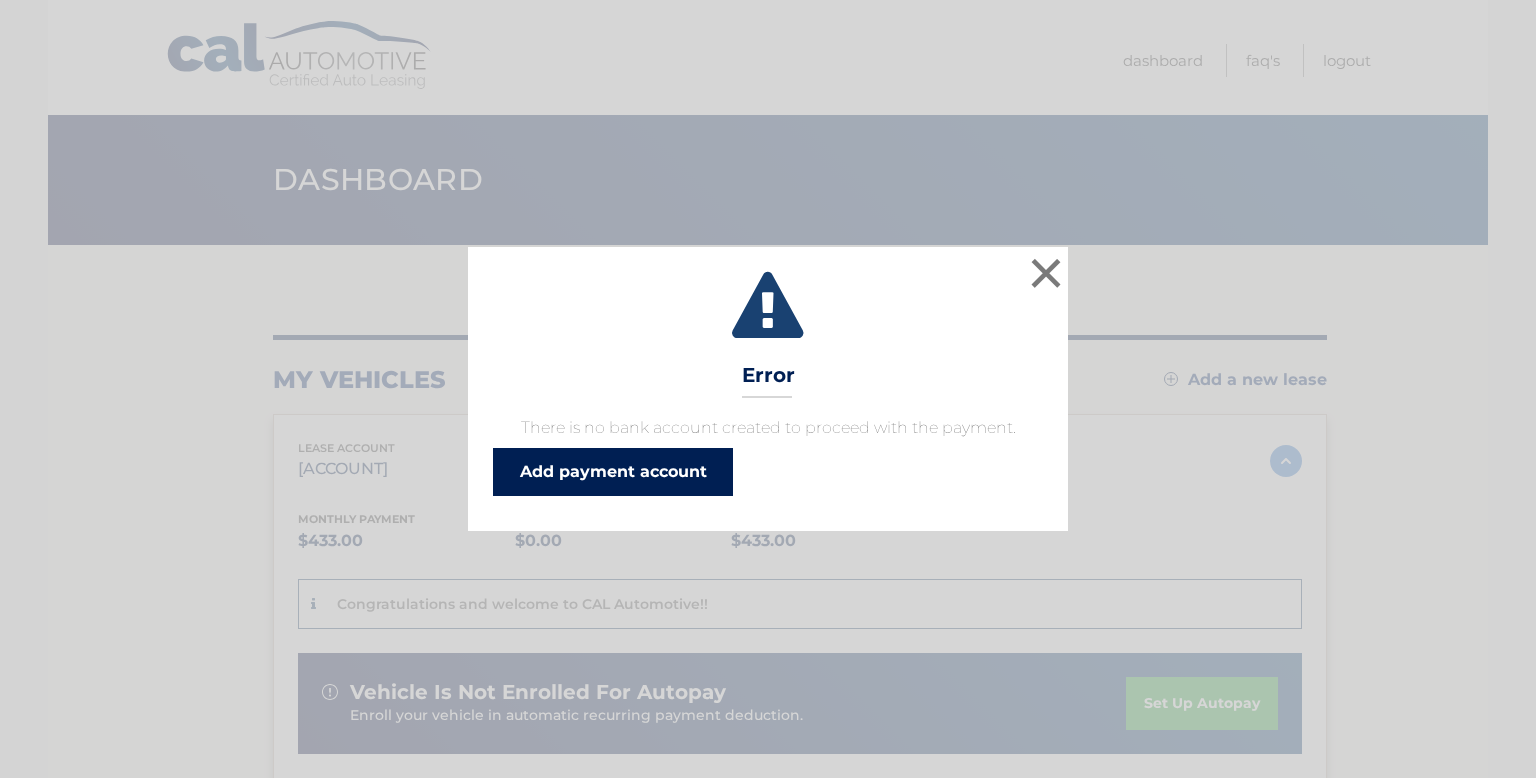 click on "Add payment account" at bounding box center [613, 472] 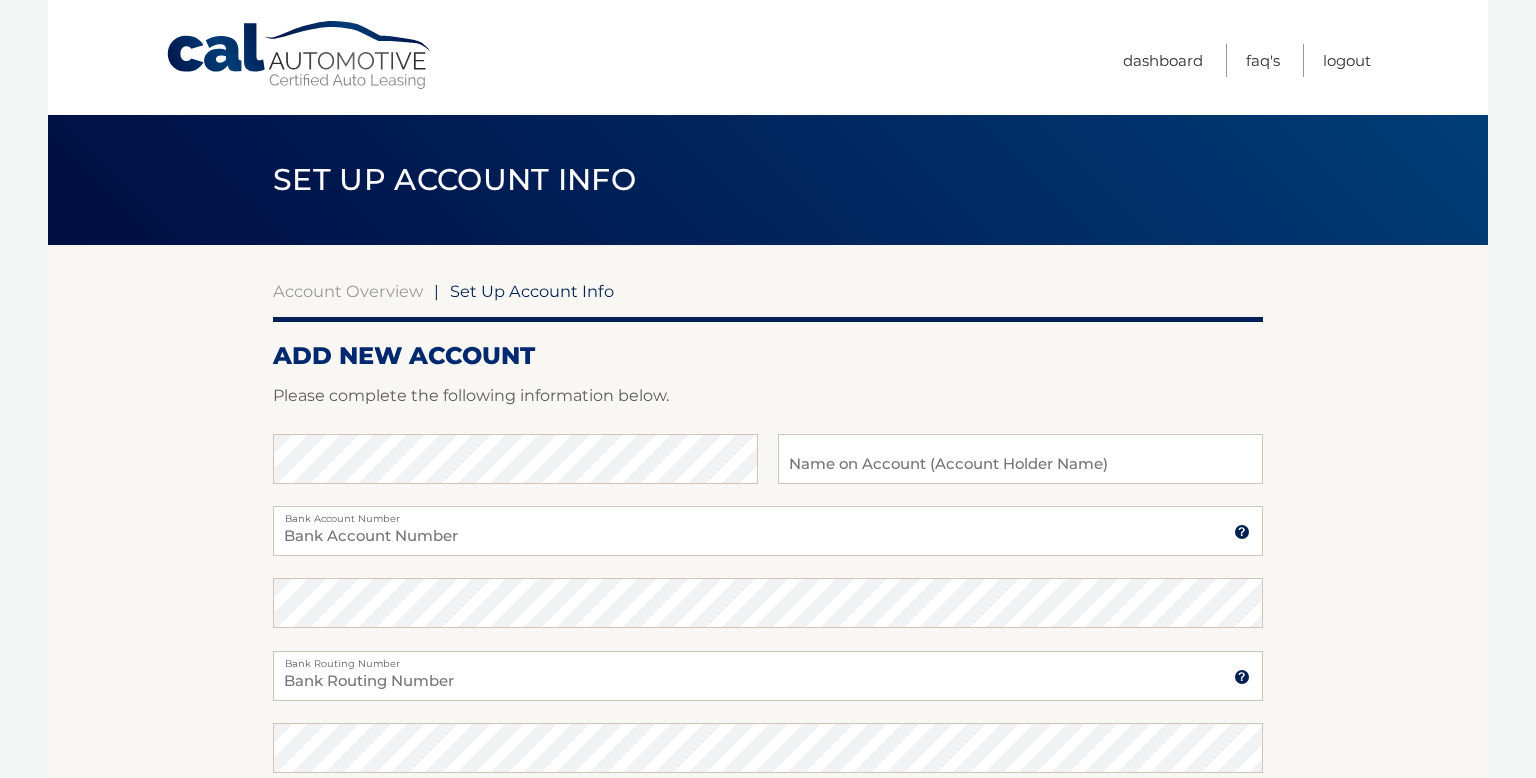 scroll, scrollTop: 0, scrollLeft: 0, axis: both 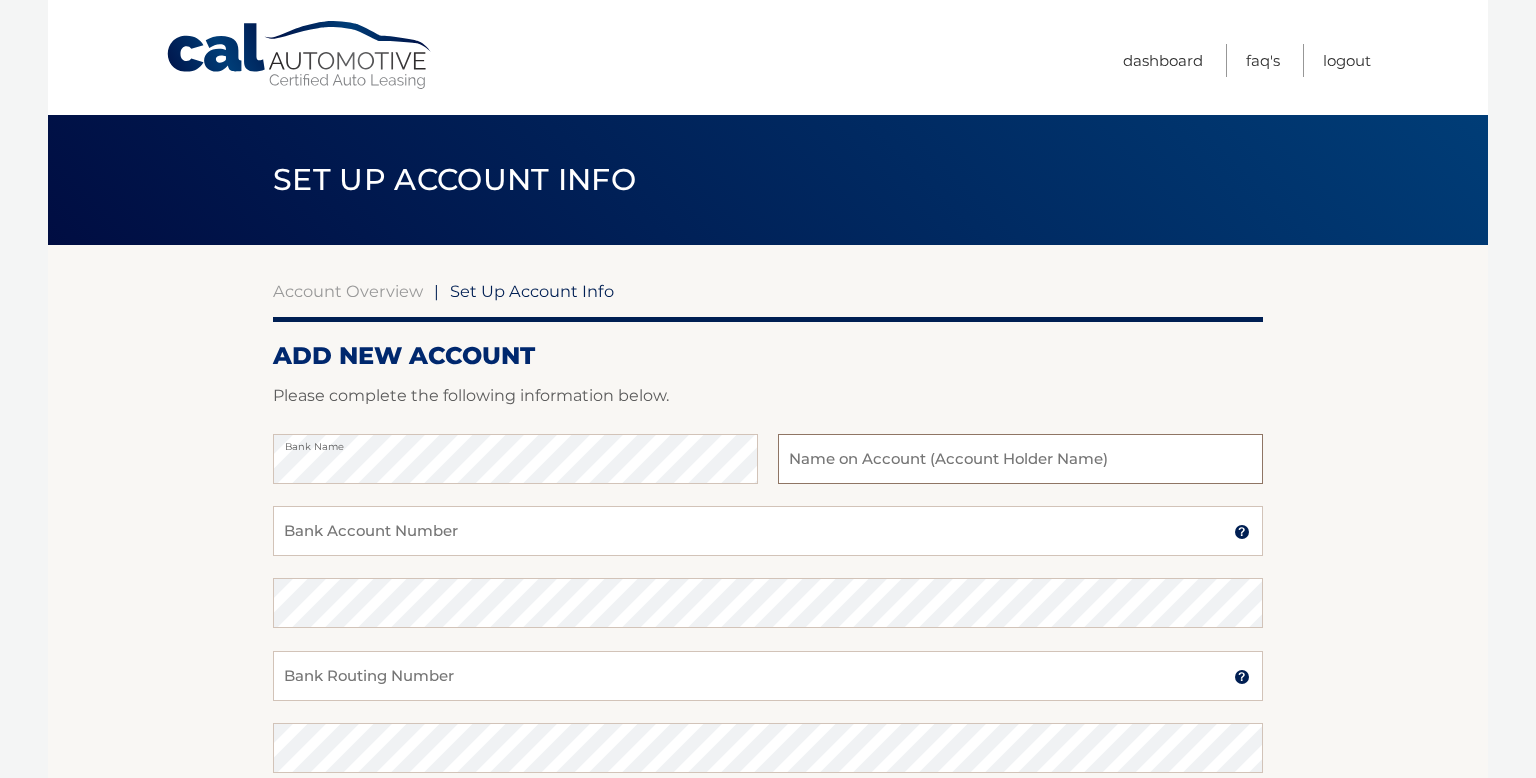 click at bounding box center [1020, 459] 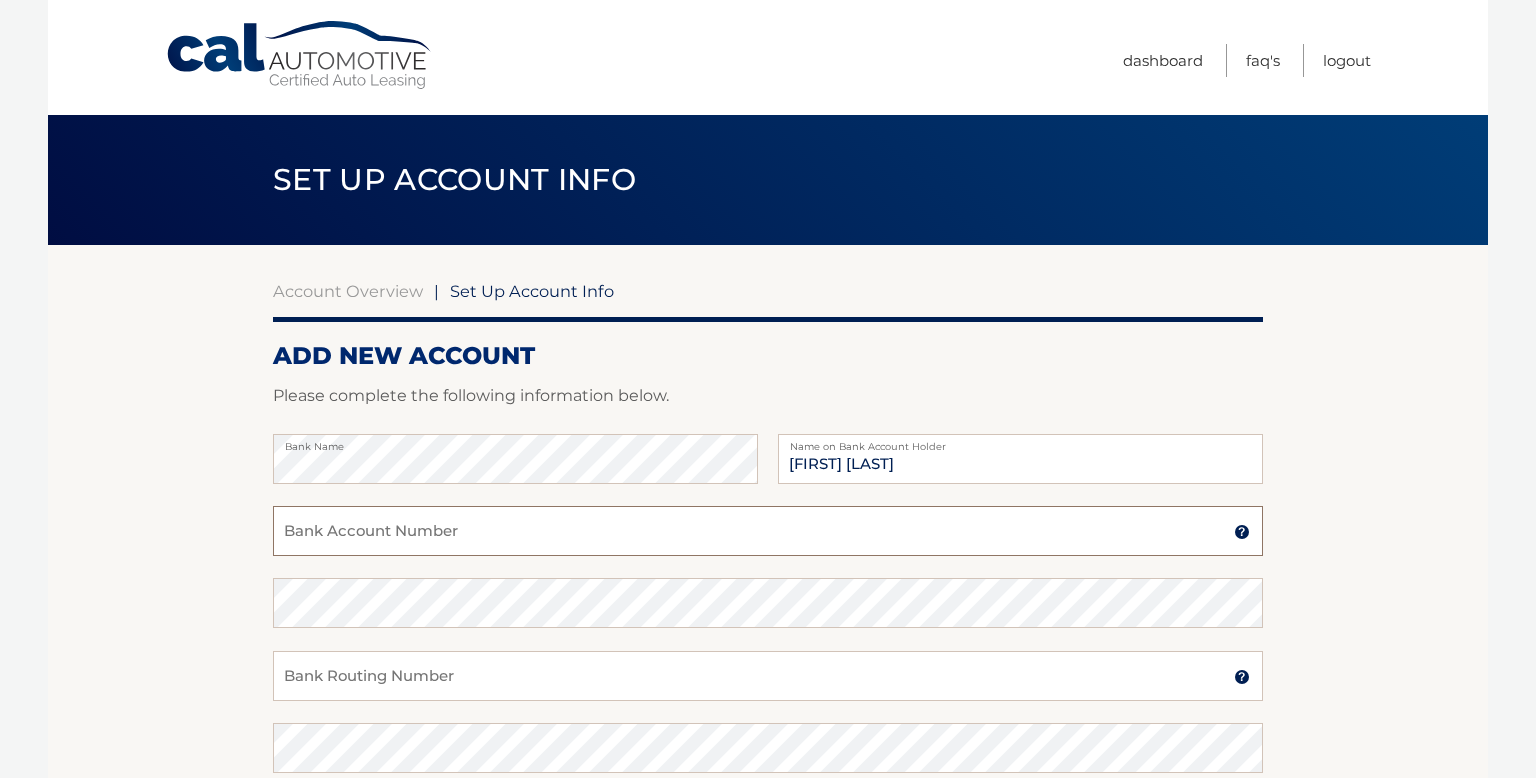 click on "Bank Account Number" at bounding box center (768, 531) 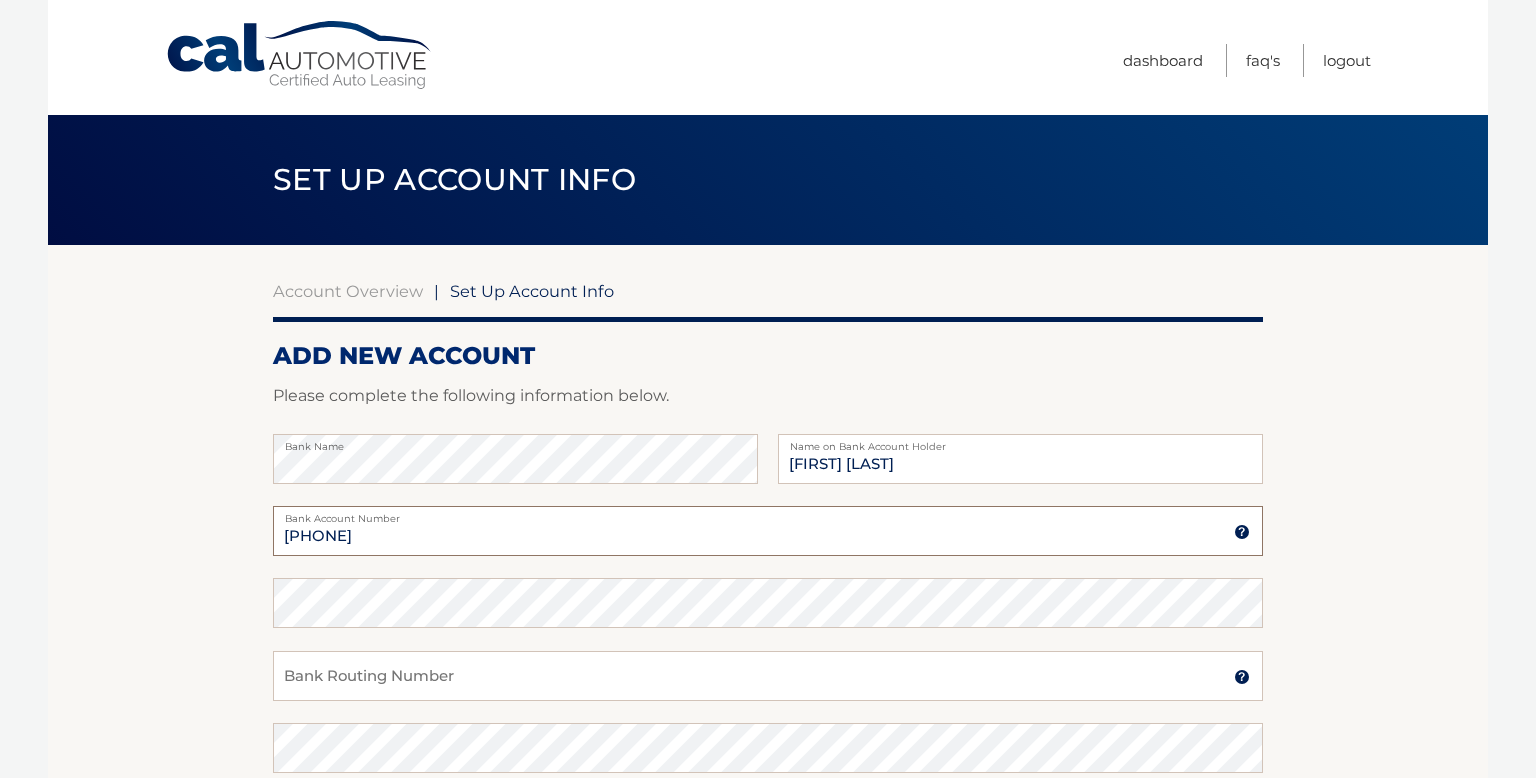 type on "400210971059" 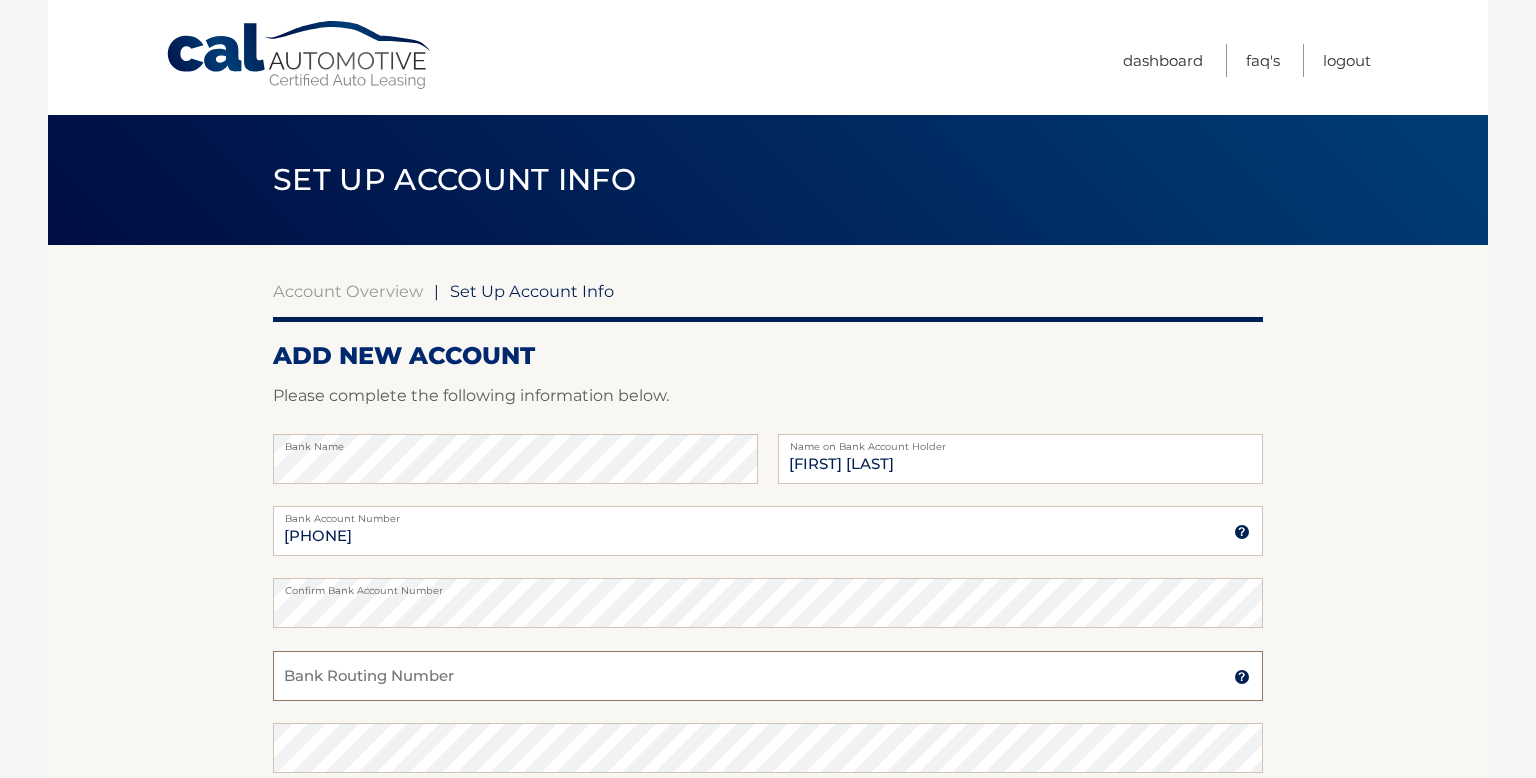 click on "Bank Routing Number" at bounding box center (768, 676) 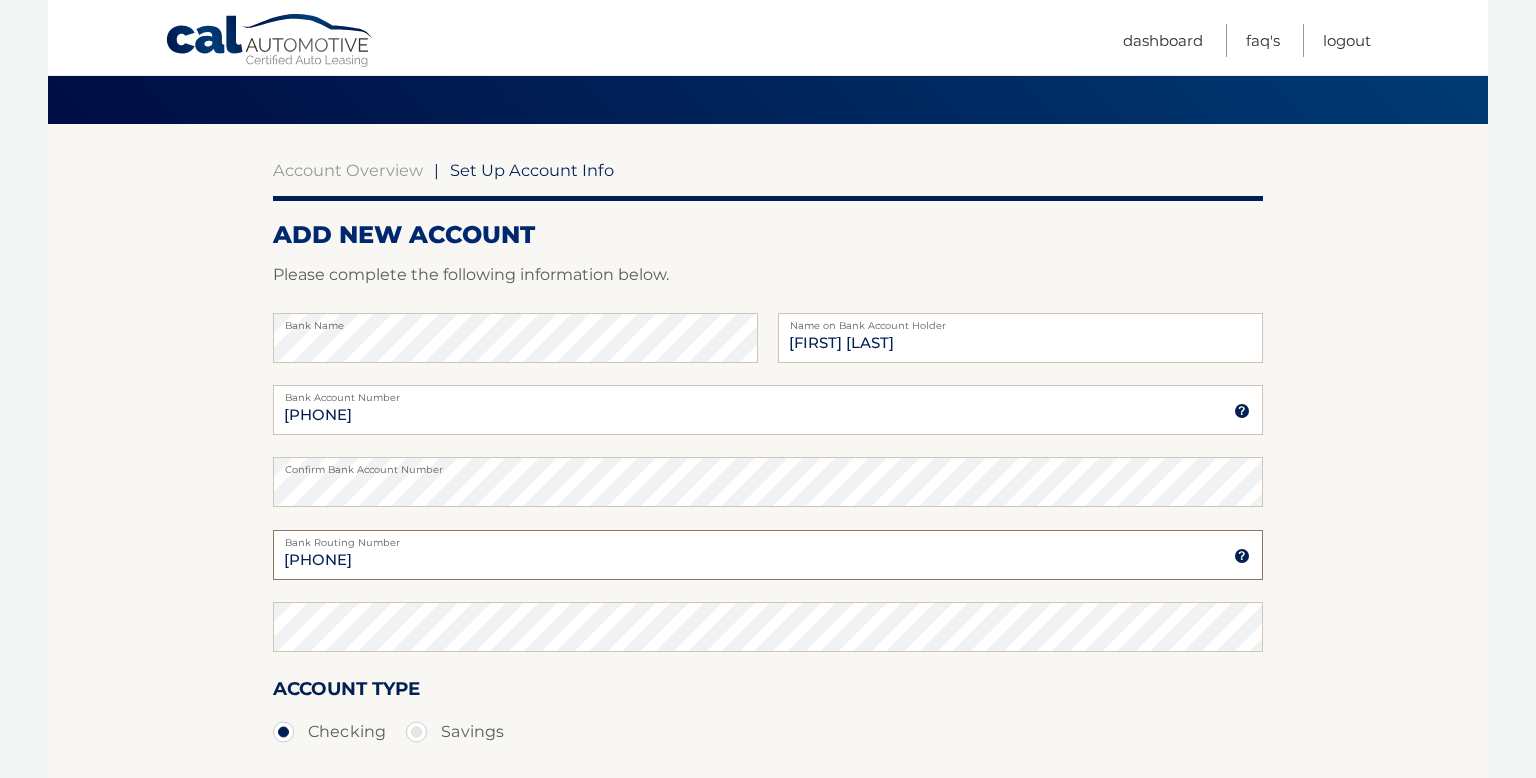 scroll, scrollTop: 131, scrollLeft: 0, axis: vertical 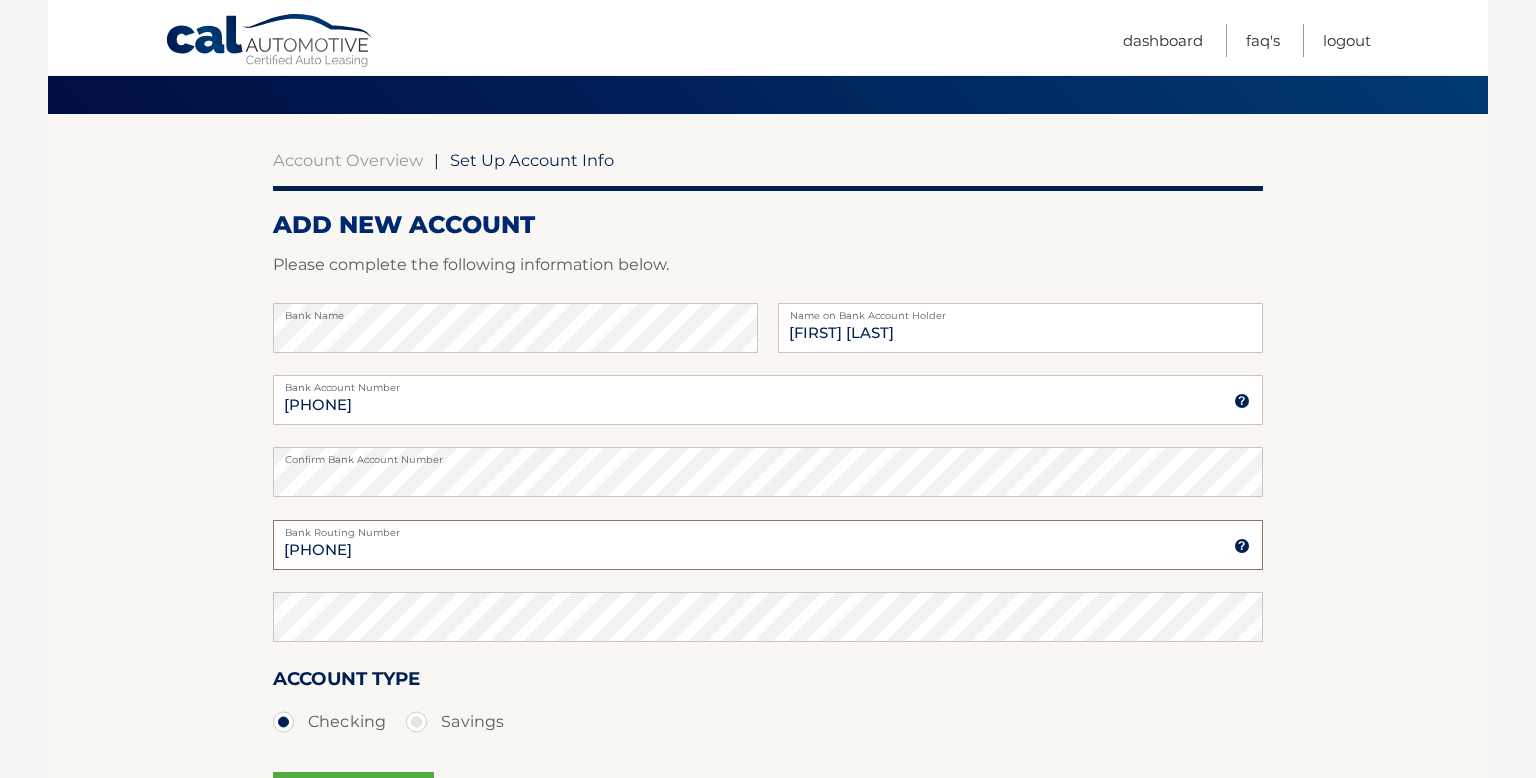 type on "124303243" 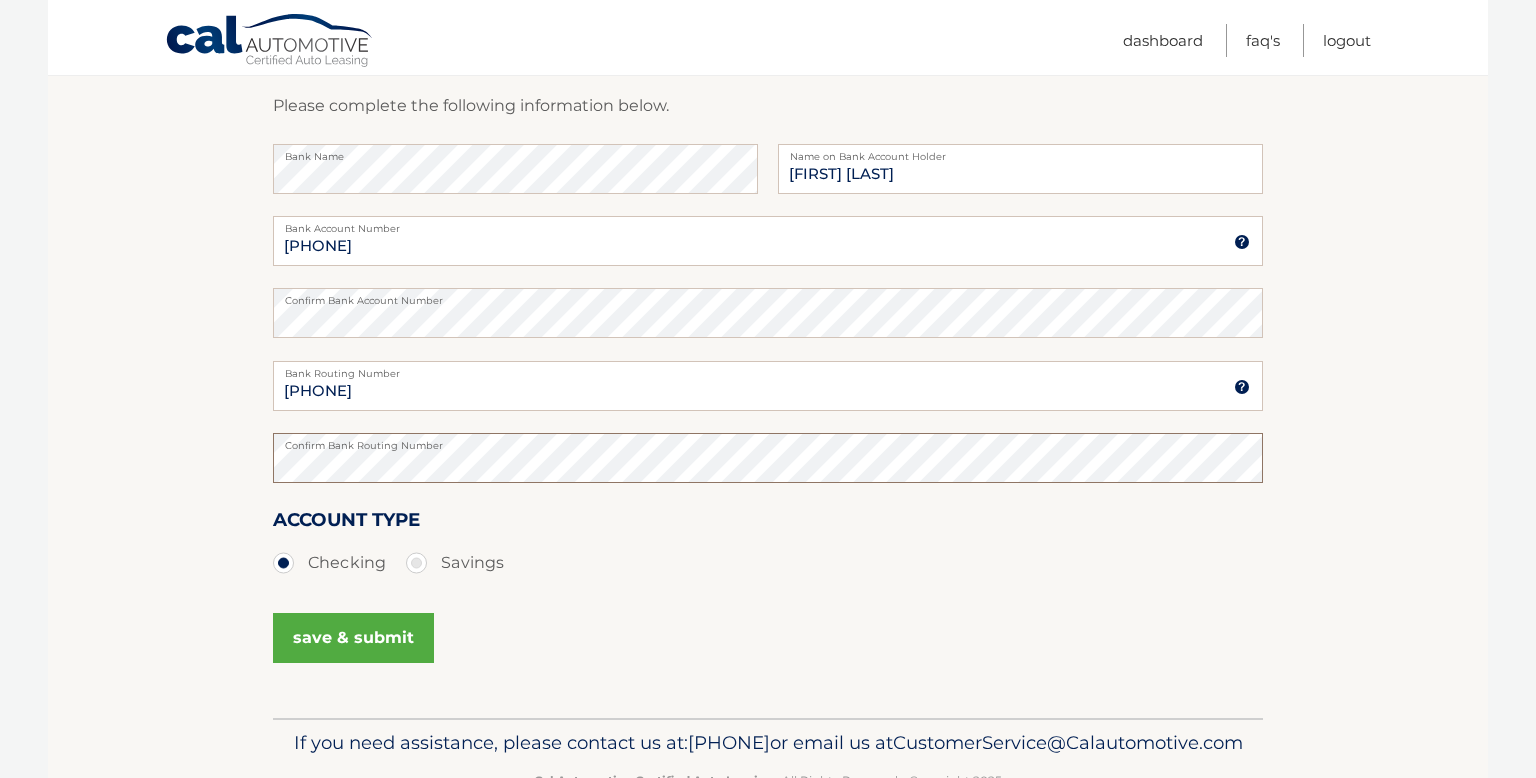 scroll, scrollTop: 292, scrollLeft: 0, axis: vertical 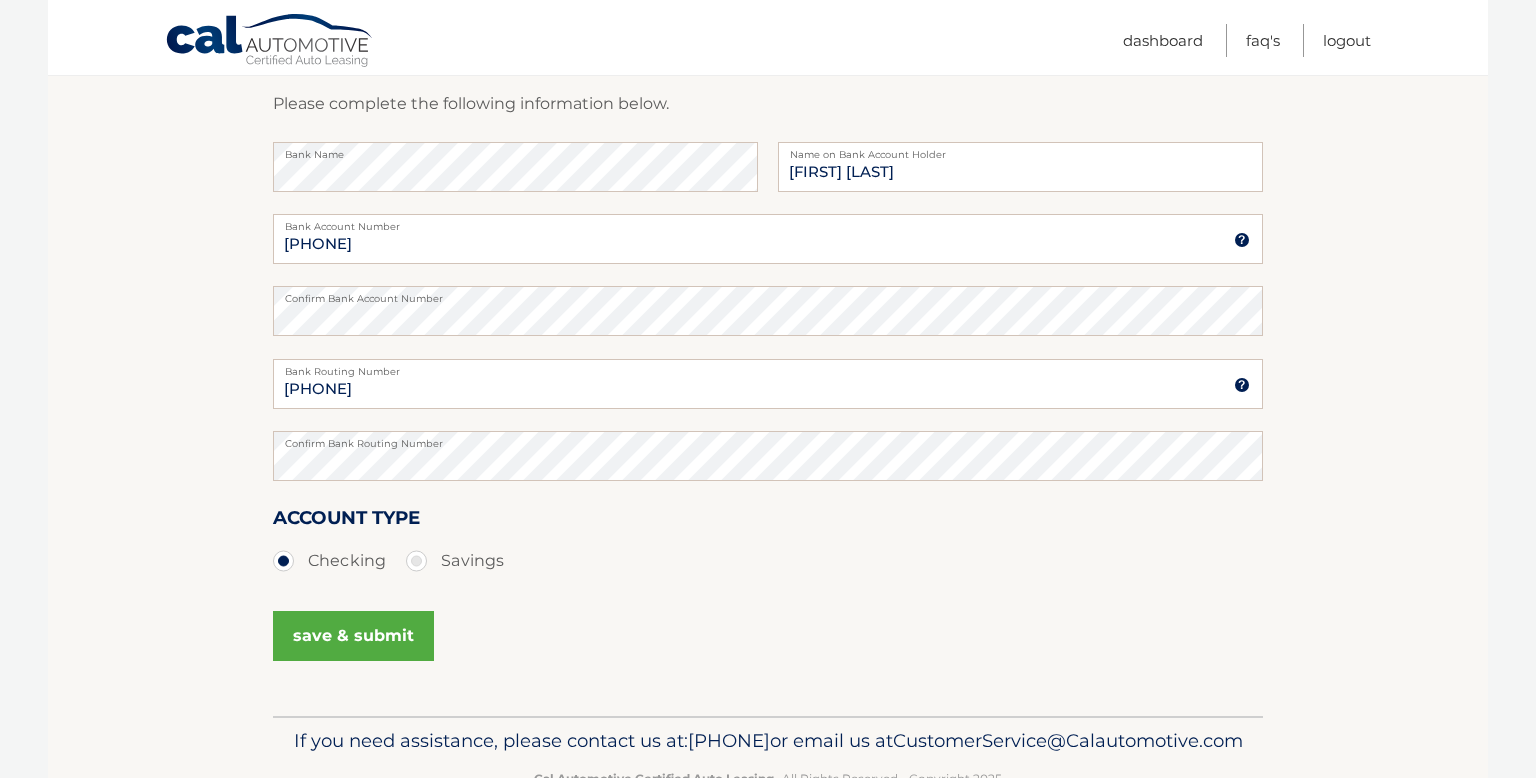 click on "save & submit" at bounding box center (353, 636) 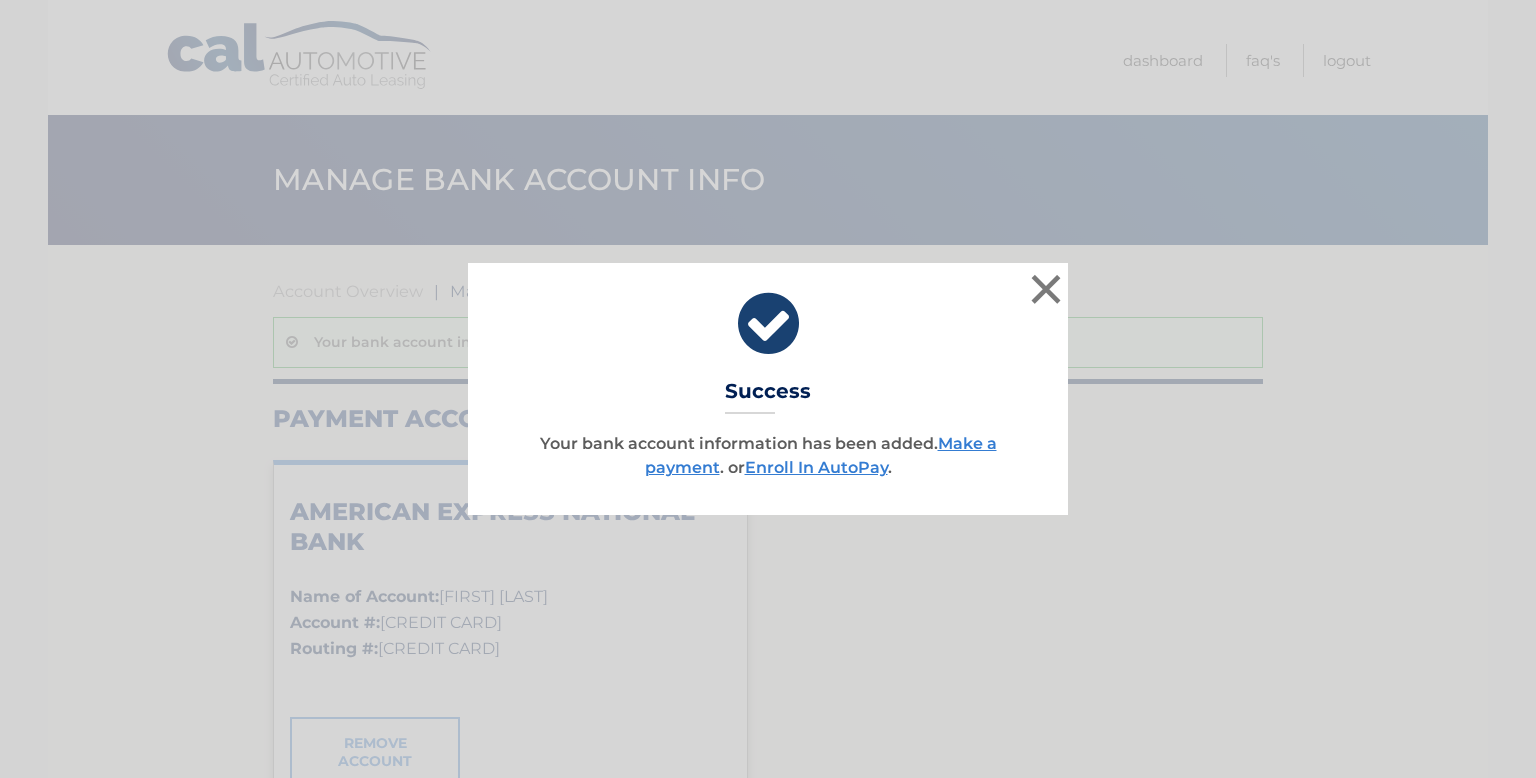 scroll, scrollTop: 0, scrollLeft: 0, axis: both 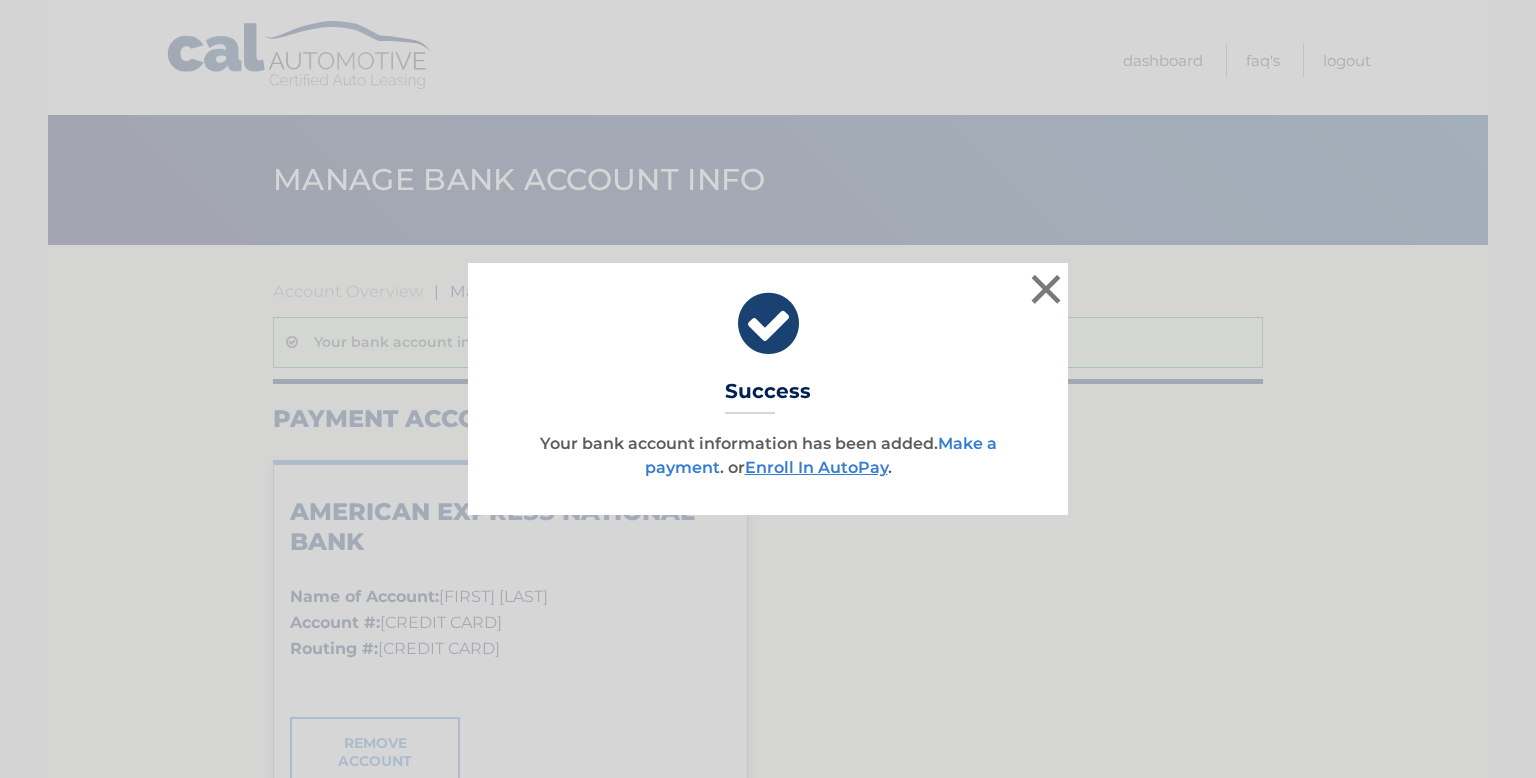 click on "Make a payment" at bounding box center (821, 455) 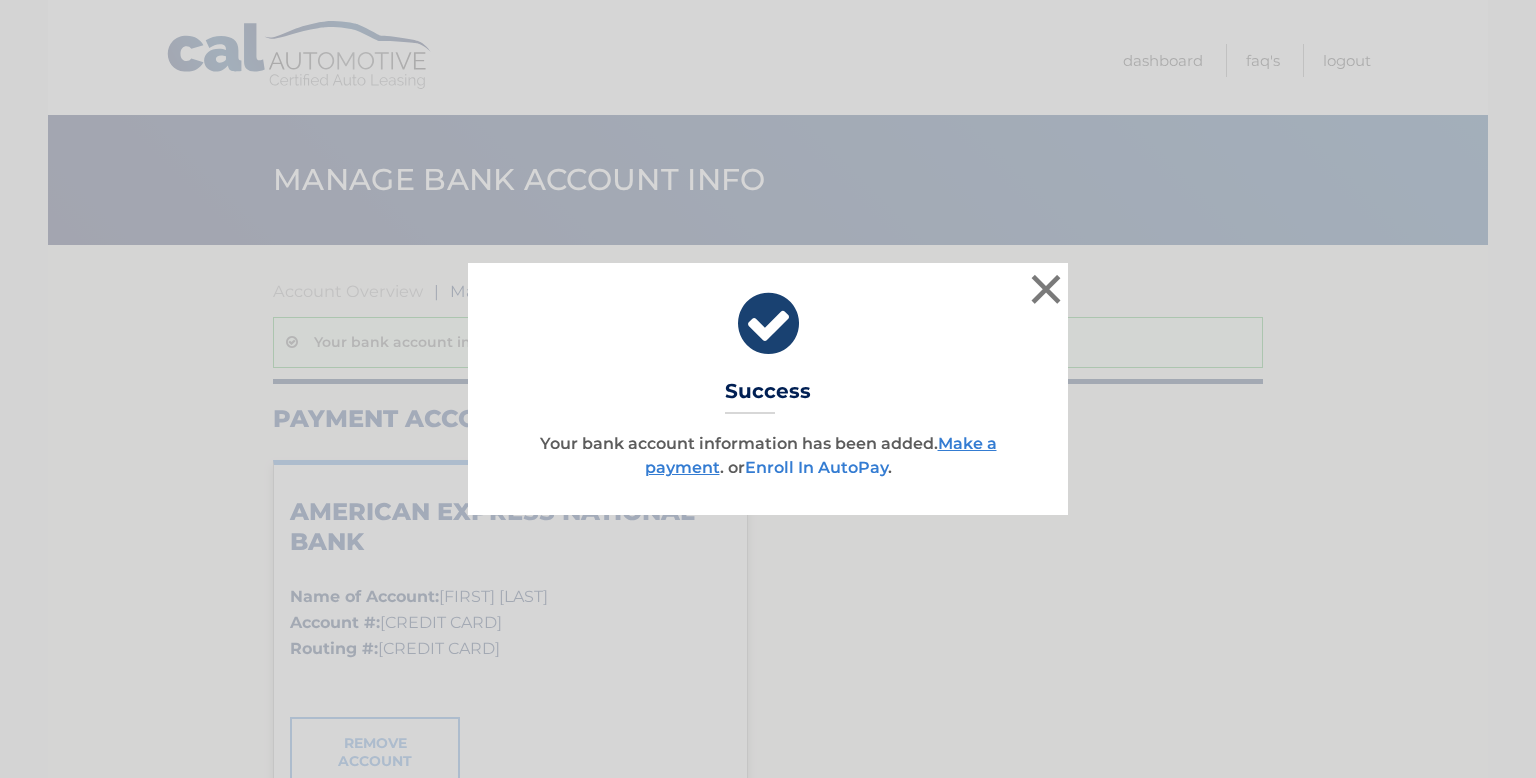 click on "Enroll In AutoPay" at bounding box center [816, 467] 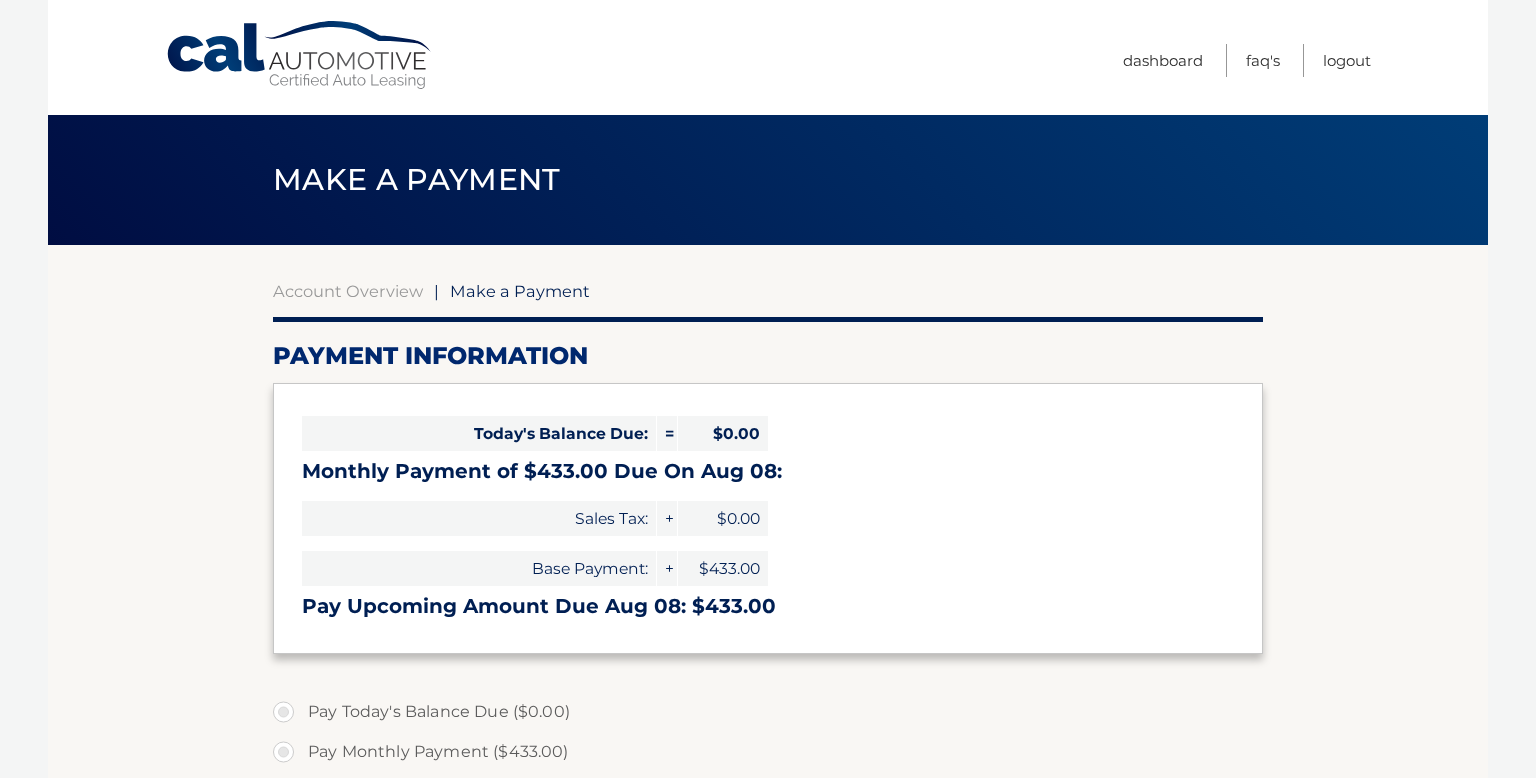 select on "NGRmNjNmMzItNDU0Yy00YmFiLThiNjctZjJjMmQzOGJkYzQx" 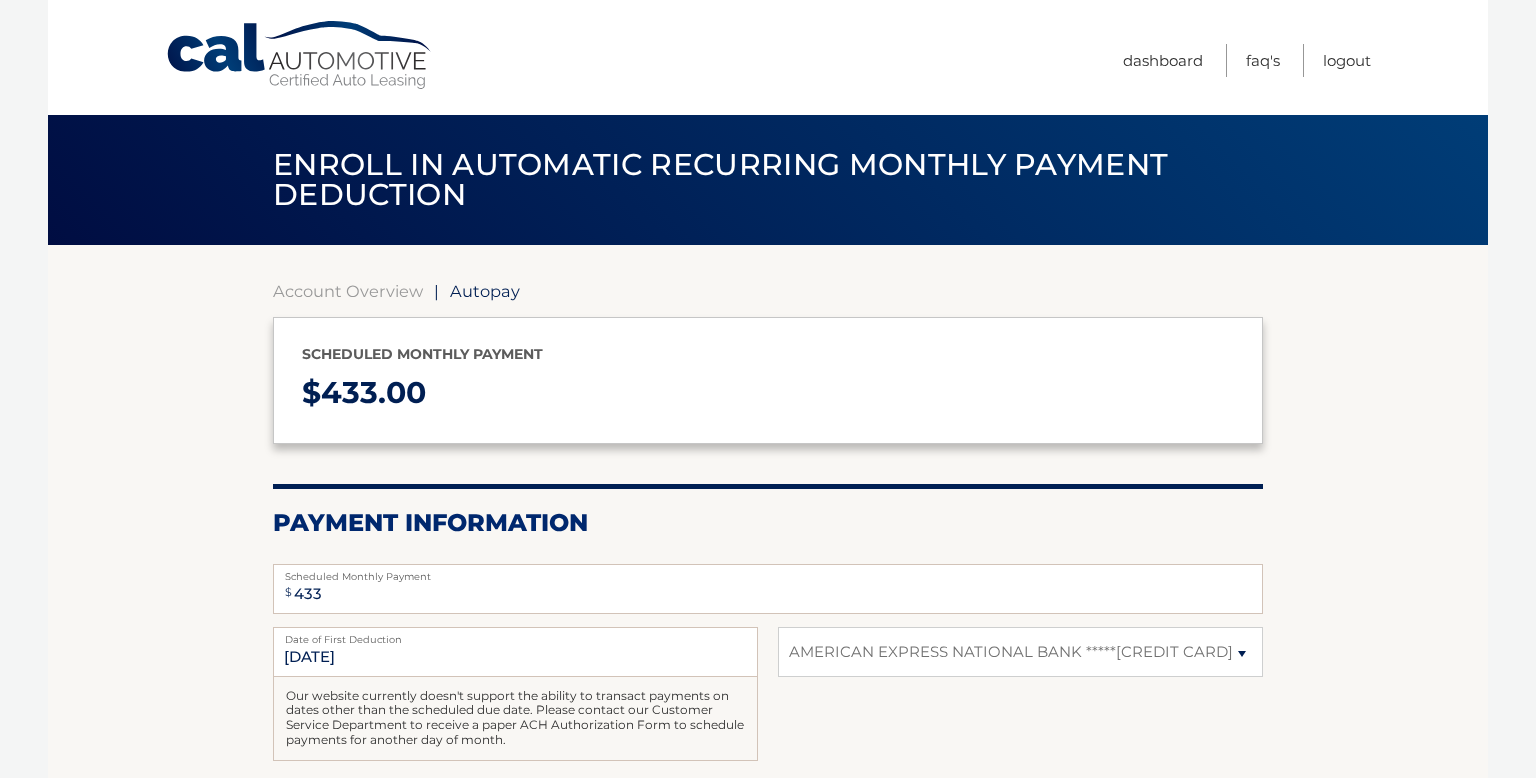 select on "NGRmNjNmMzItNDU0Yy00YmFiLThiNjctZjJjMmQzOGJkYzQx" 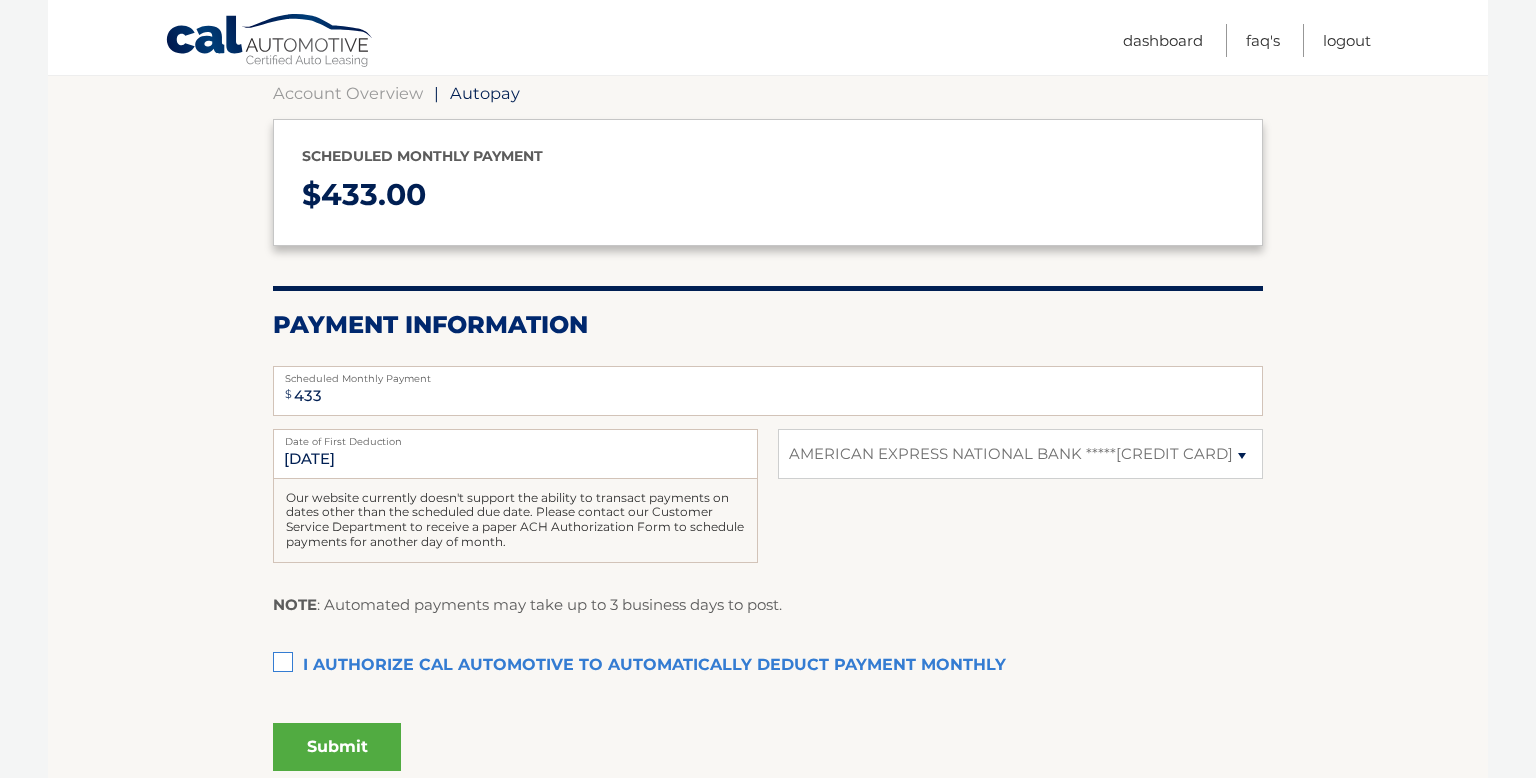 scroll, scrollTop: 201, scrollLeft: 0, axis: vertical 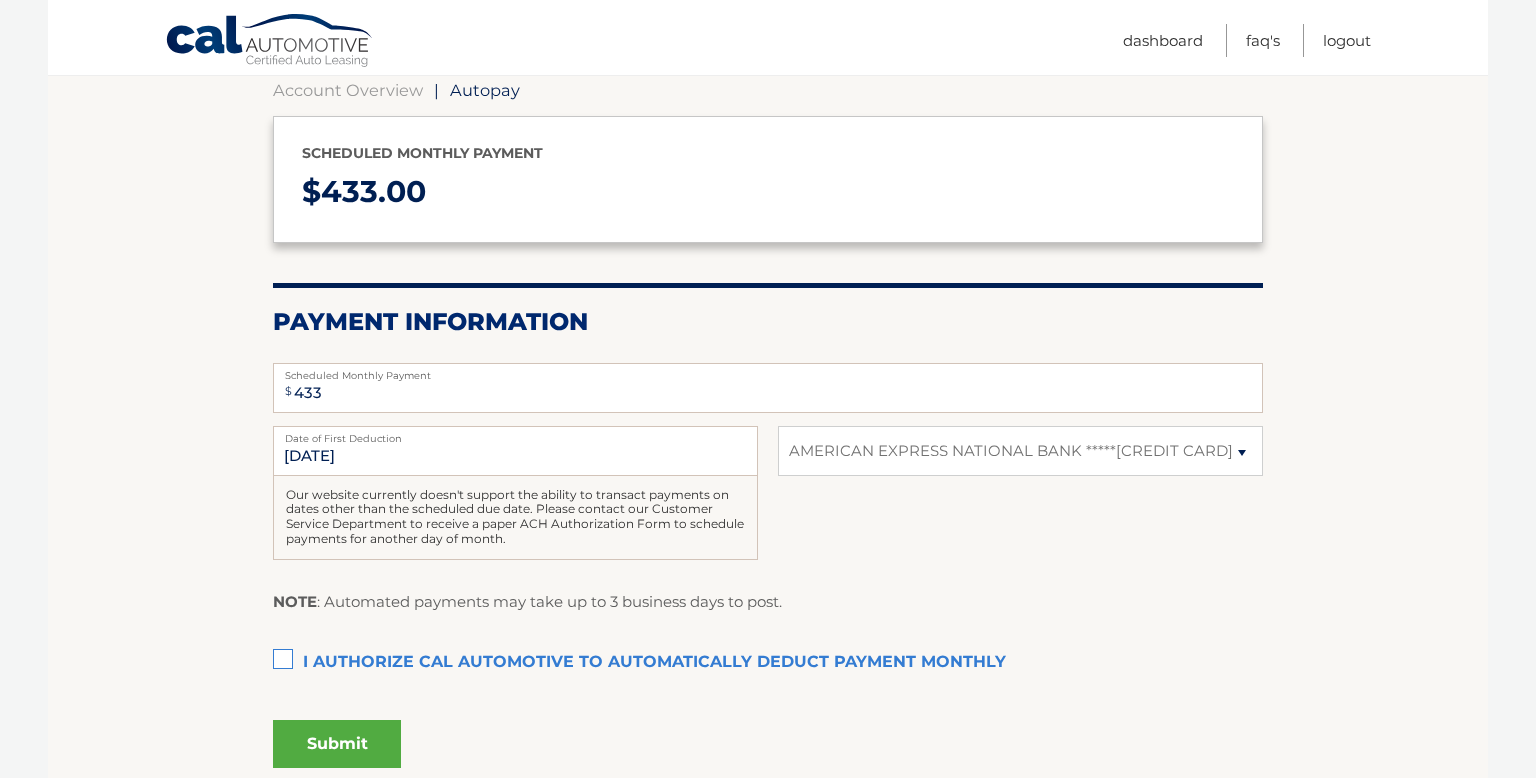 click on "Account Overview
|
Autopay
Scheduled monthly payment
$ 433.00
Payment Information
$
433
Scheduled Monthly Payment
Monthly Deduction cannot exceed amount of 2 monthly payments.  Please adjust.
[DATE]
Date of First Deduction
Select Bank Account" at bounding box center (768, 420) 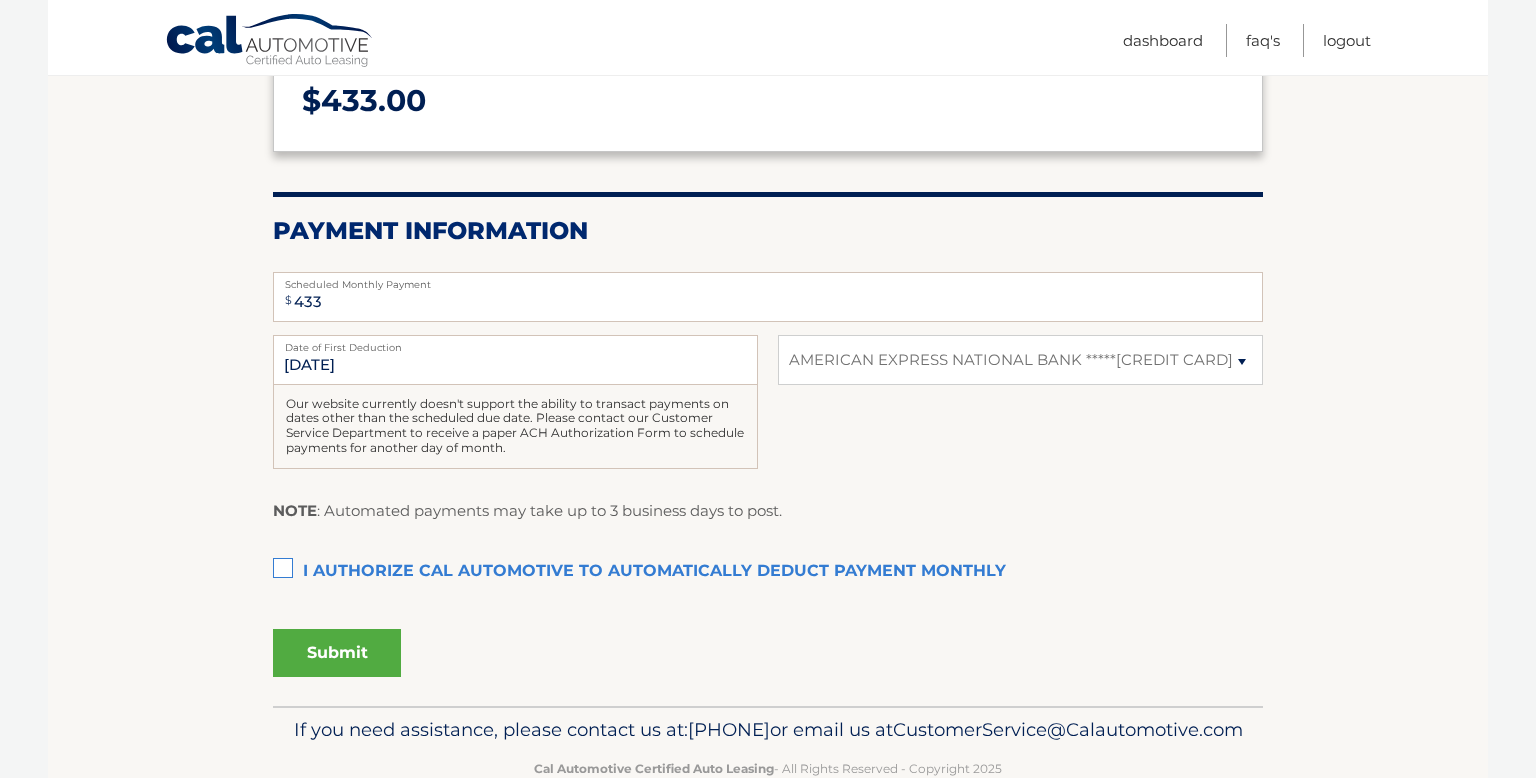 scroll, scrollTop: 296, scrollLeft: 0, axis: vertical 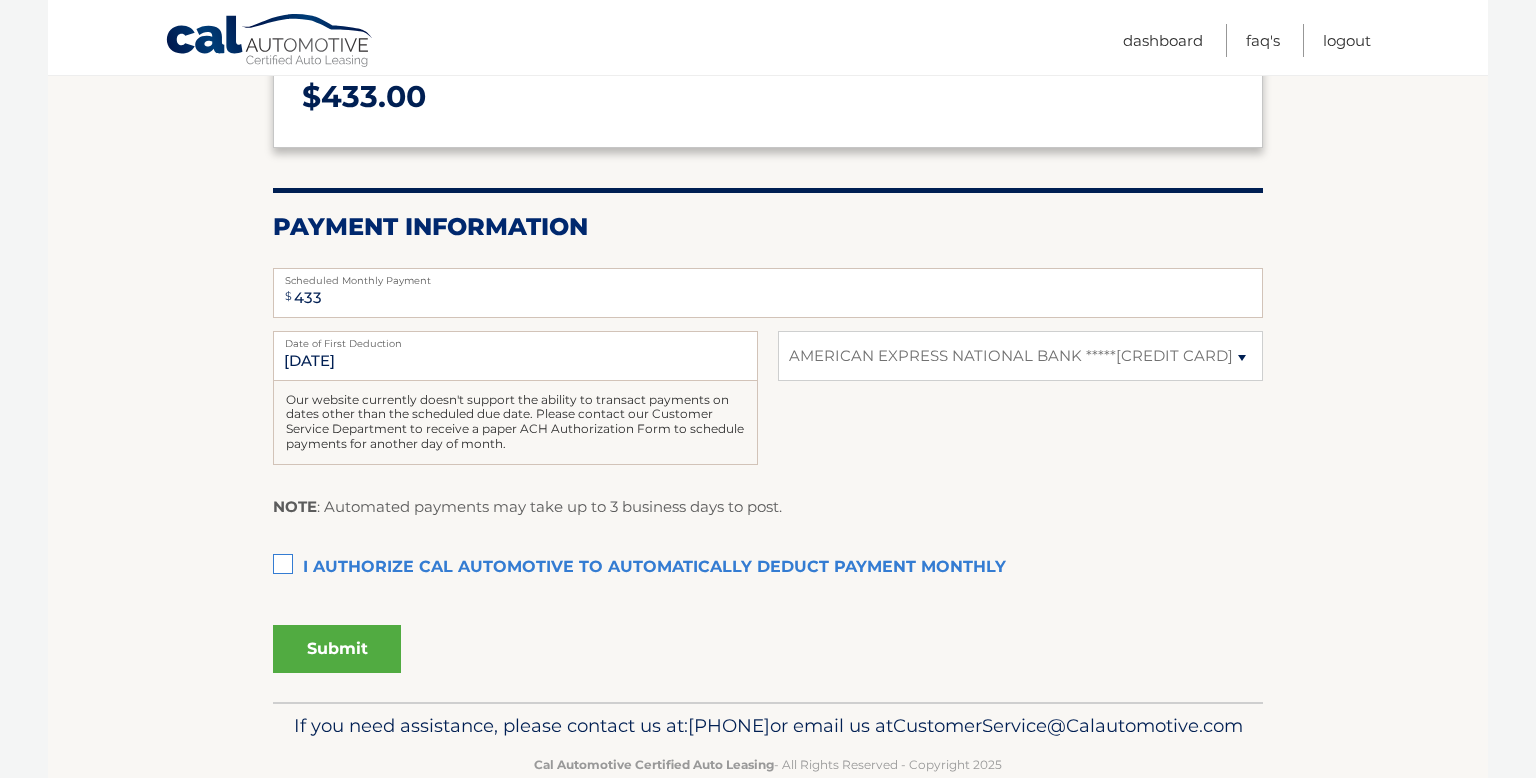 click on "I authorize cal automotive to automatically deduct payment monthly
This checkbox must be checked" at bounding box center [768, 568] 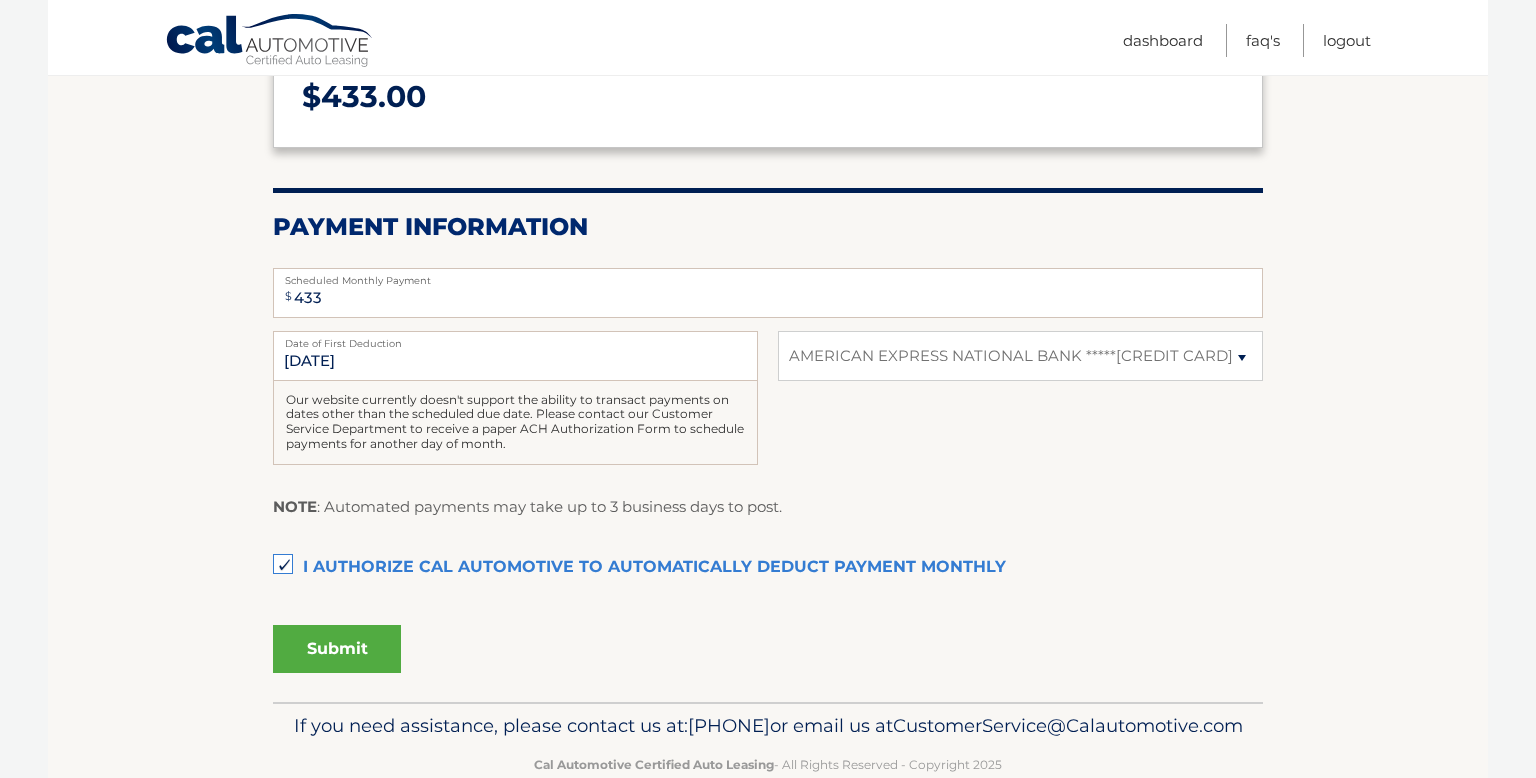 click on "Submit" at bounding box center (337, 649) 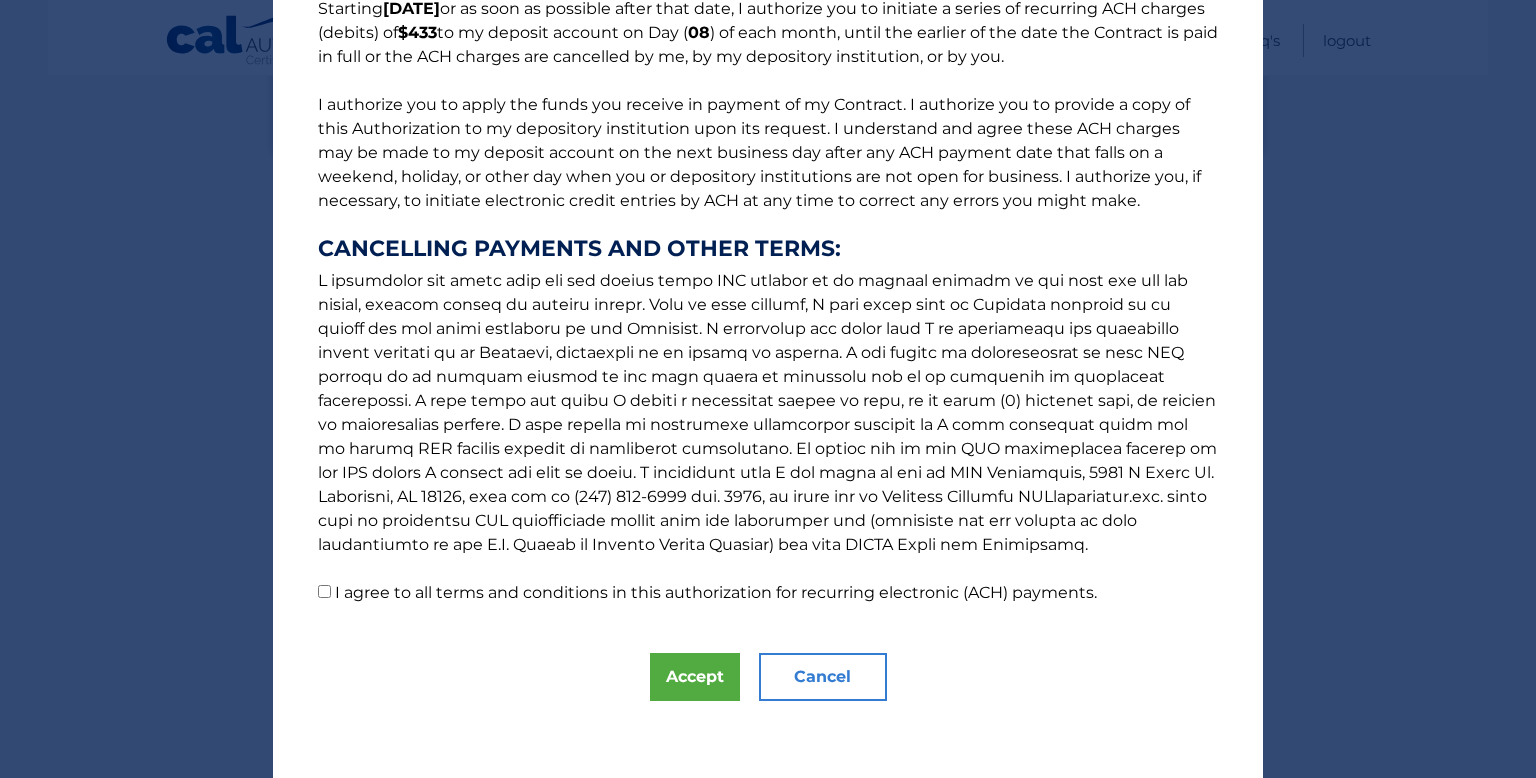 scroll, scrollTop: 191, scrollLeft: 0, axis: vertical 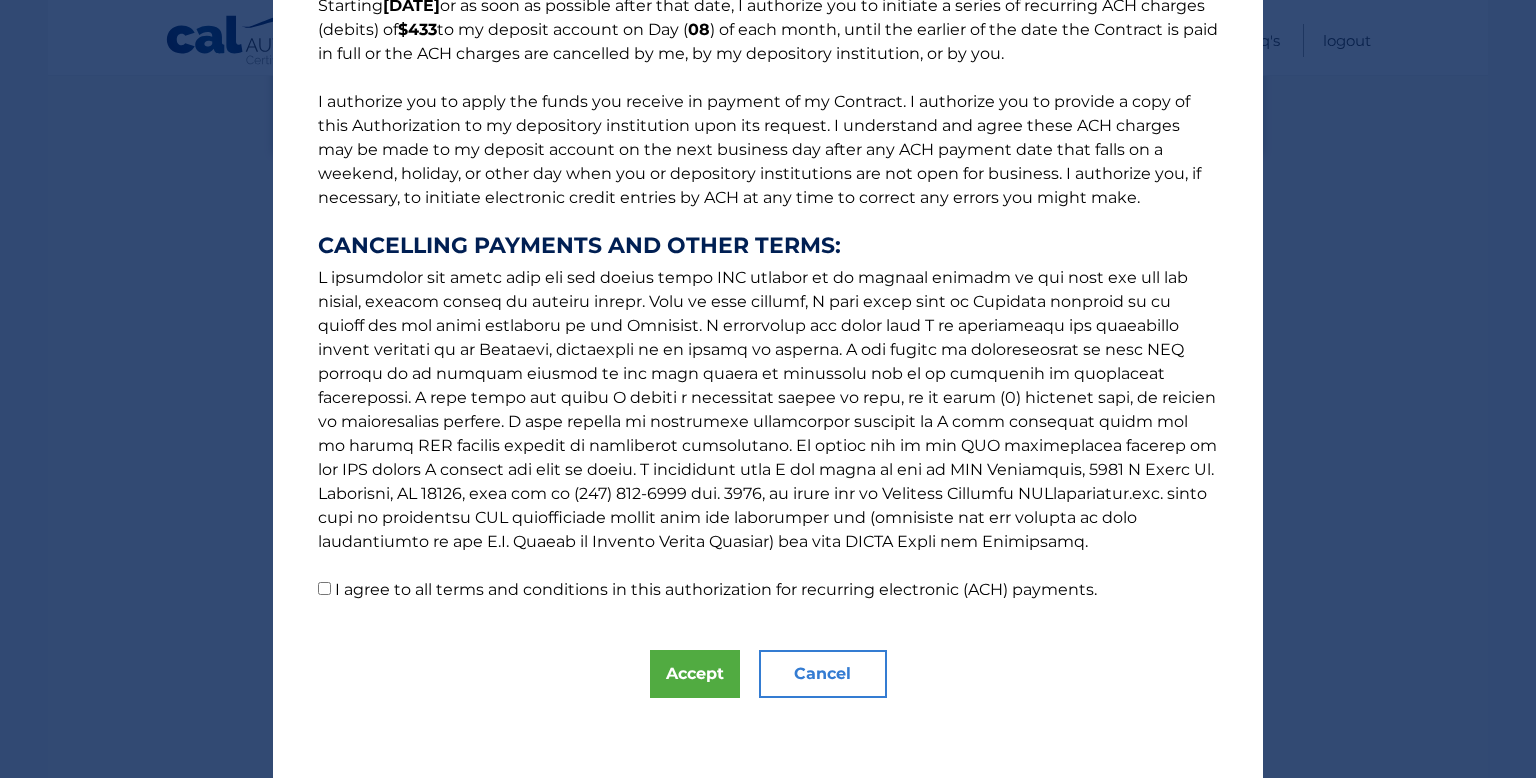 click on "I agree to all terms and conditions in this authorization for recurring electronic (ACH) payments." at bounding box center [324, 588] 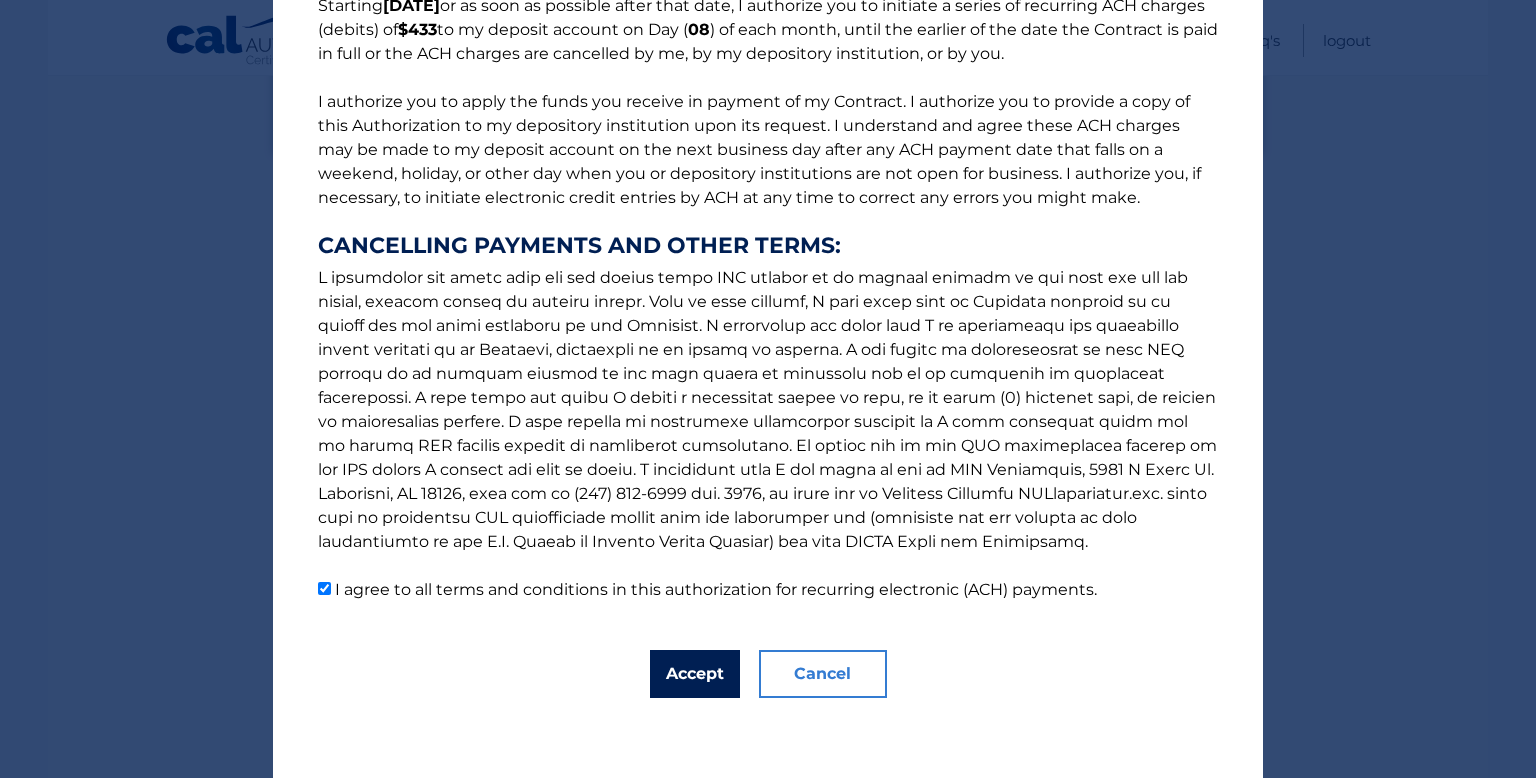 click on "Accept" at bounding box center [695, 674] 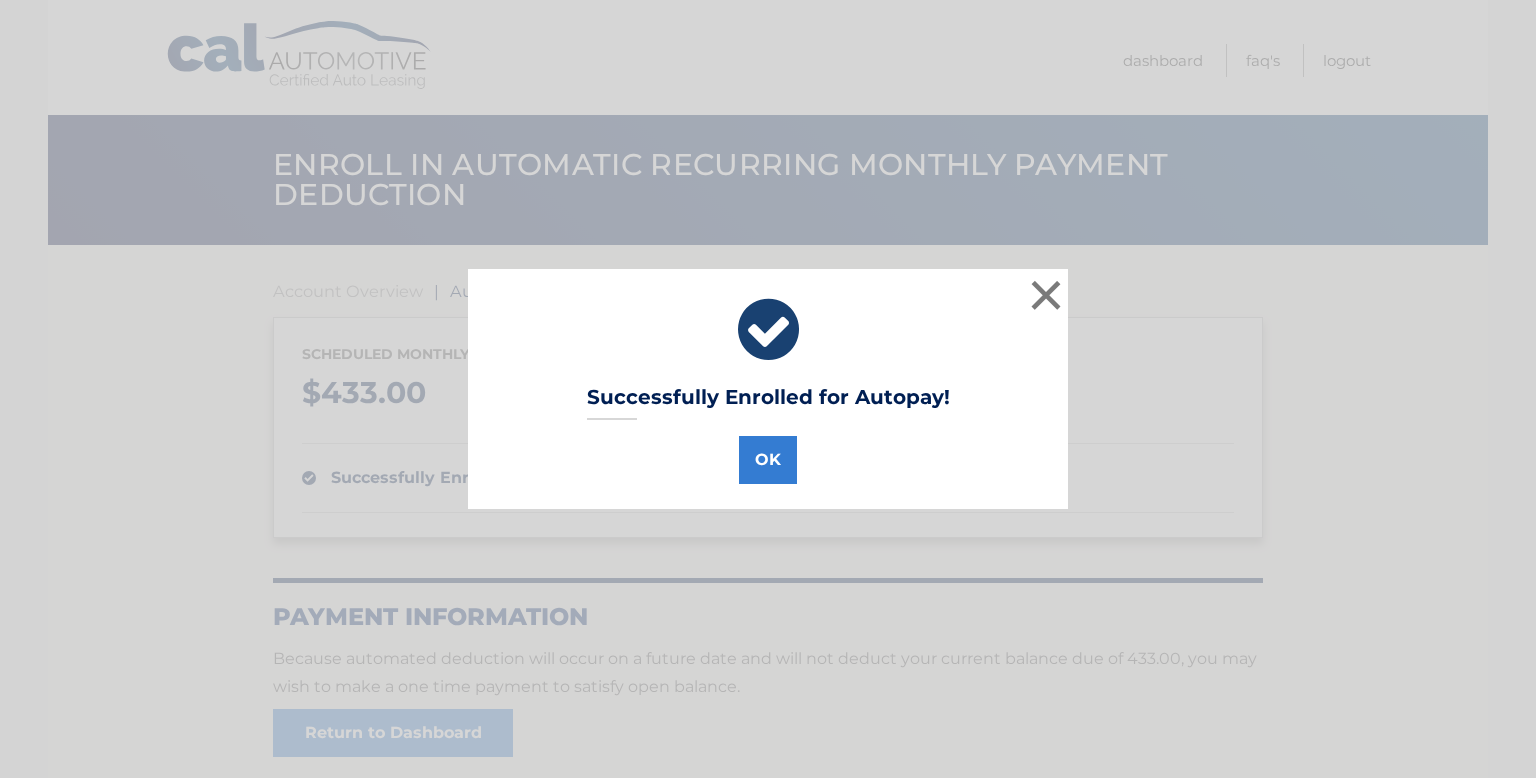 scroll, scrollTop: 0, scrollLeft: 0, axis: both 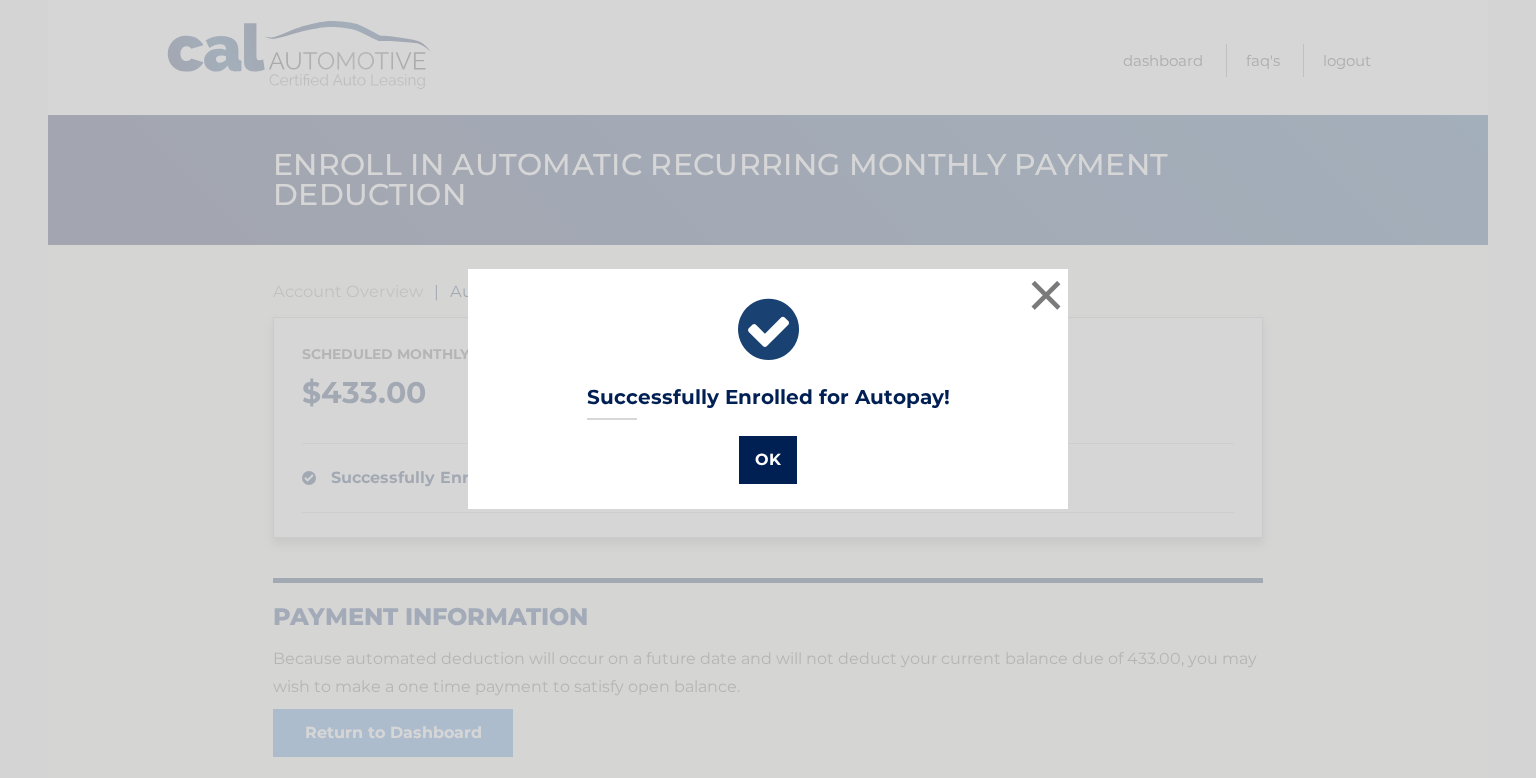 click on "OK" at bounding box center (768, 460) 